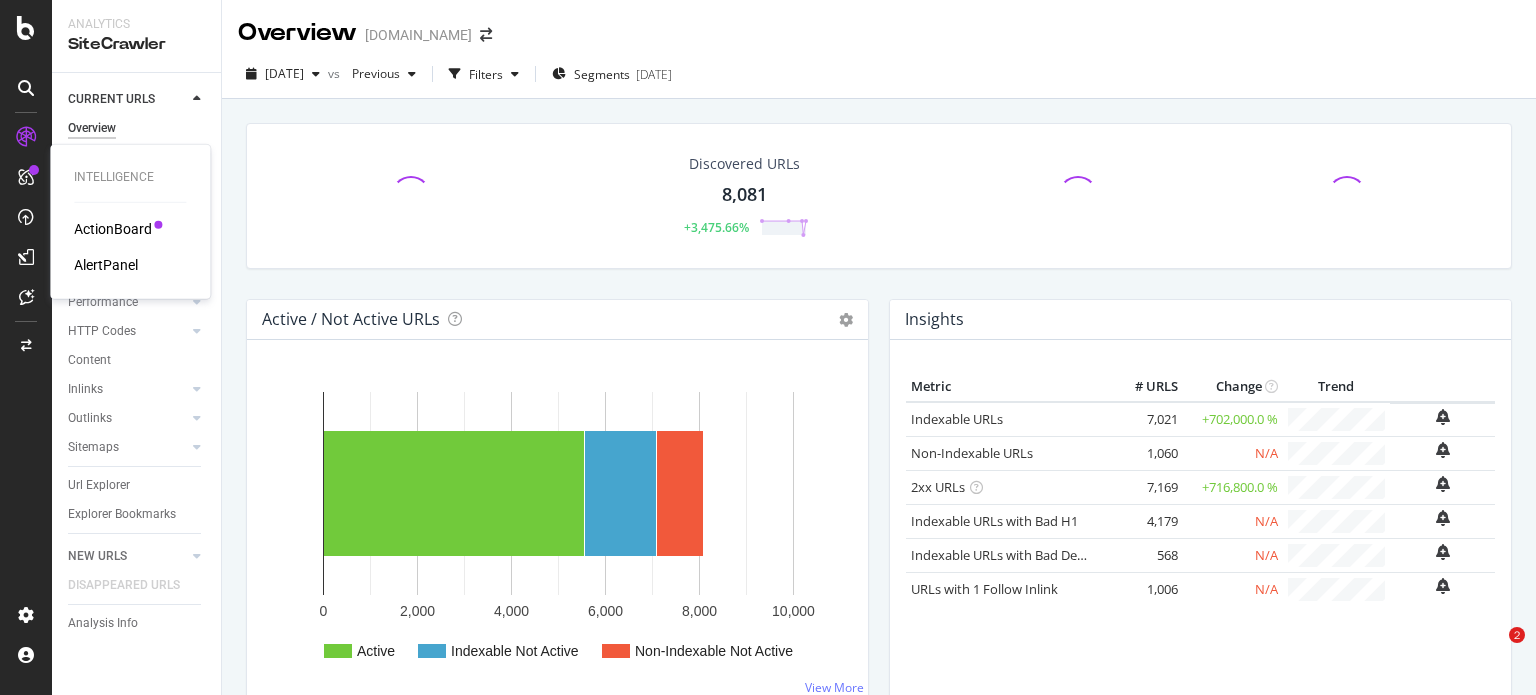 scroll, scrollTop: 0, scrollLeft: 0, axis: both 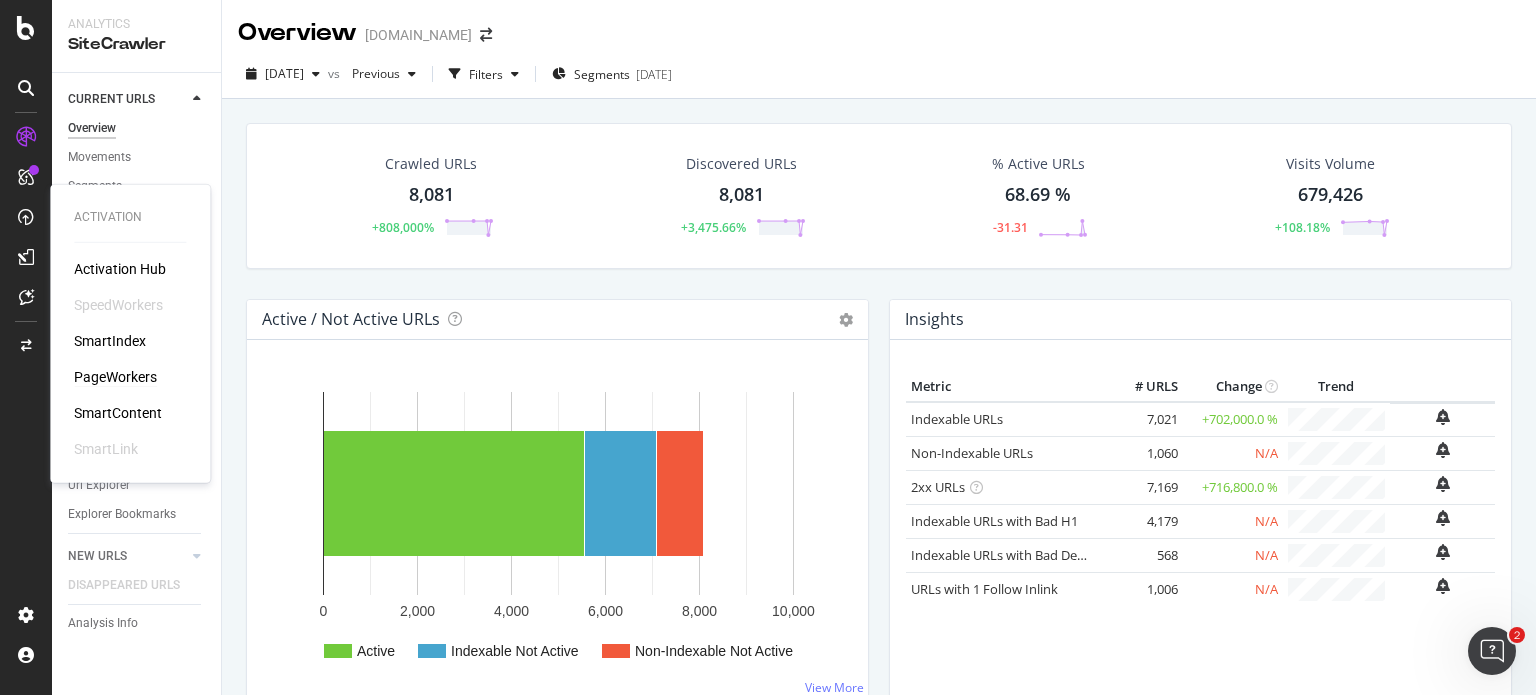 click on "PageWorkers" at bounding box center [115, 377] 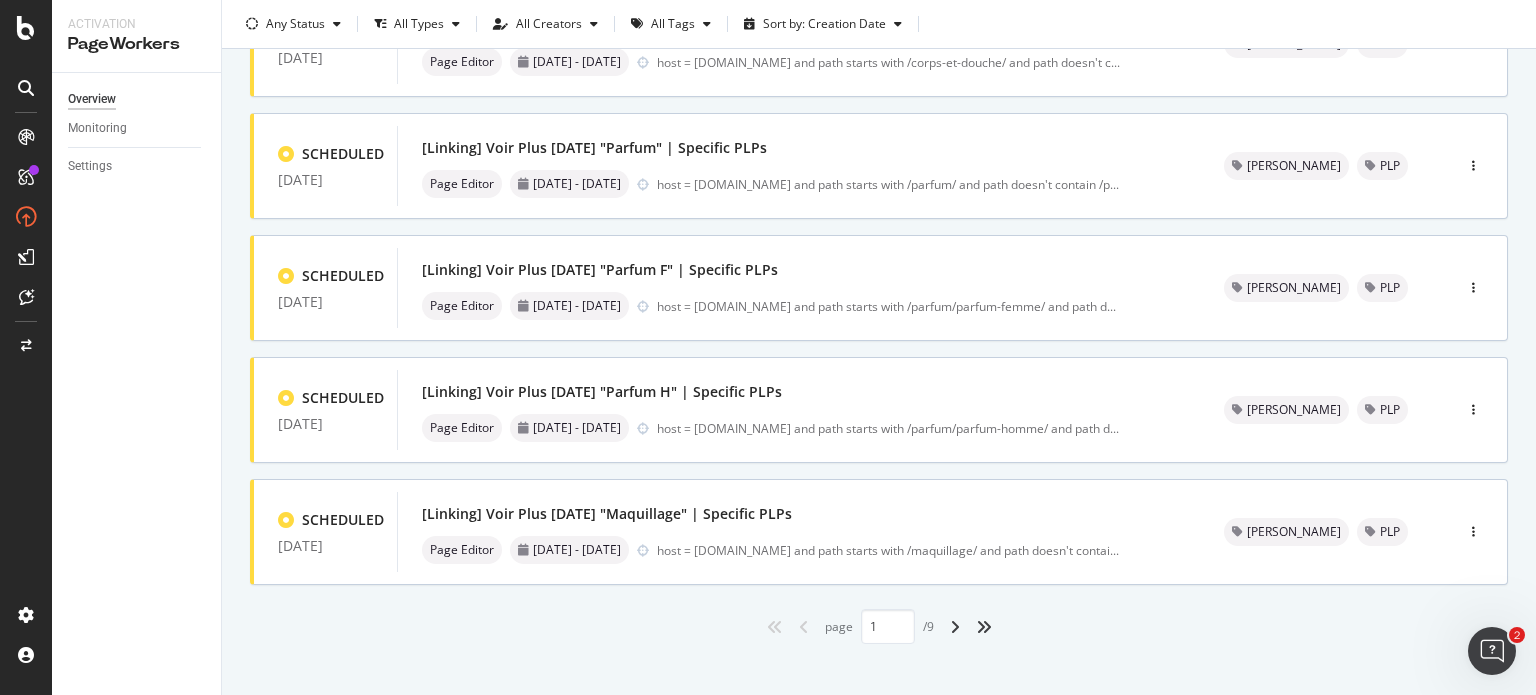 scroll, scrollTop: 810, scrollLeft: 0, axis: vertical 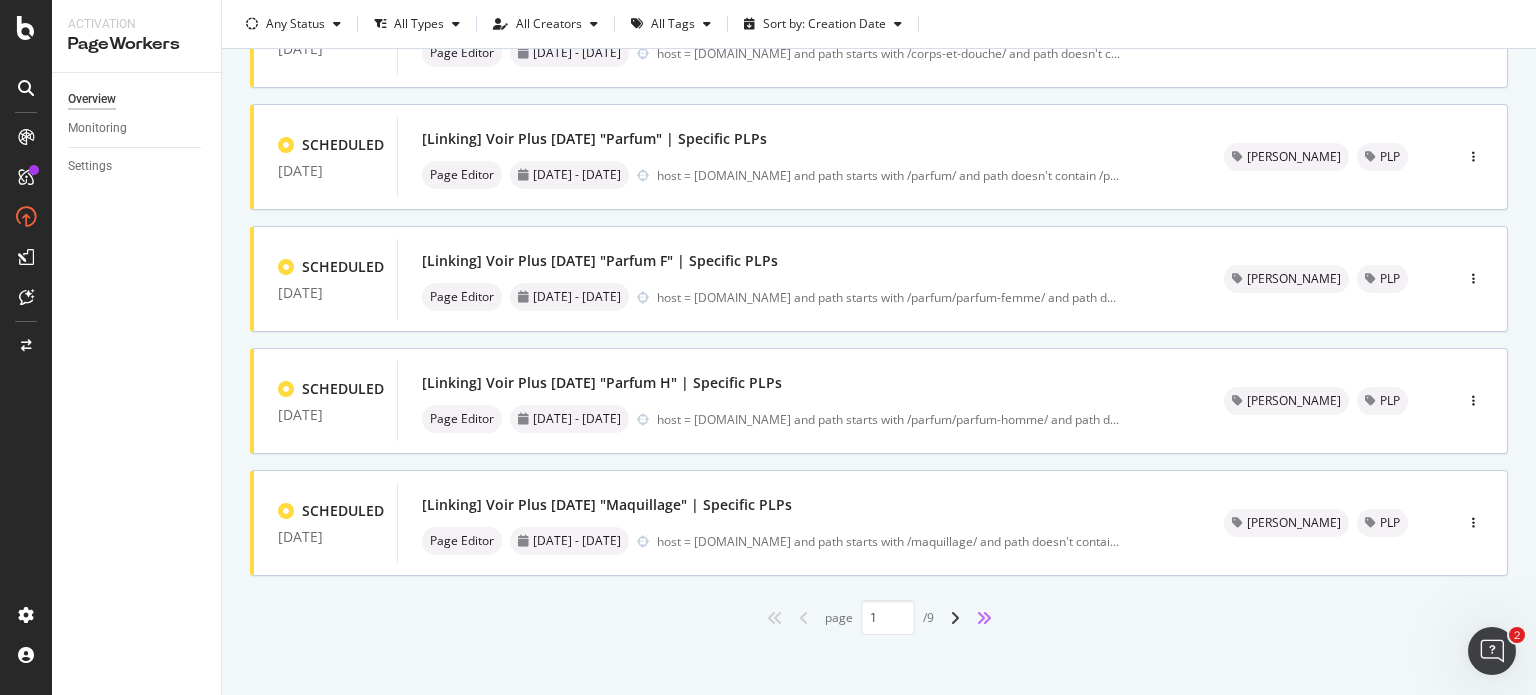 click at bounding box center [984, 618] 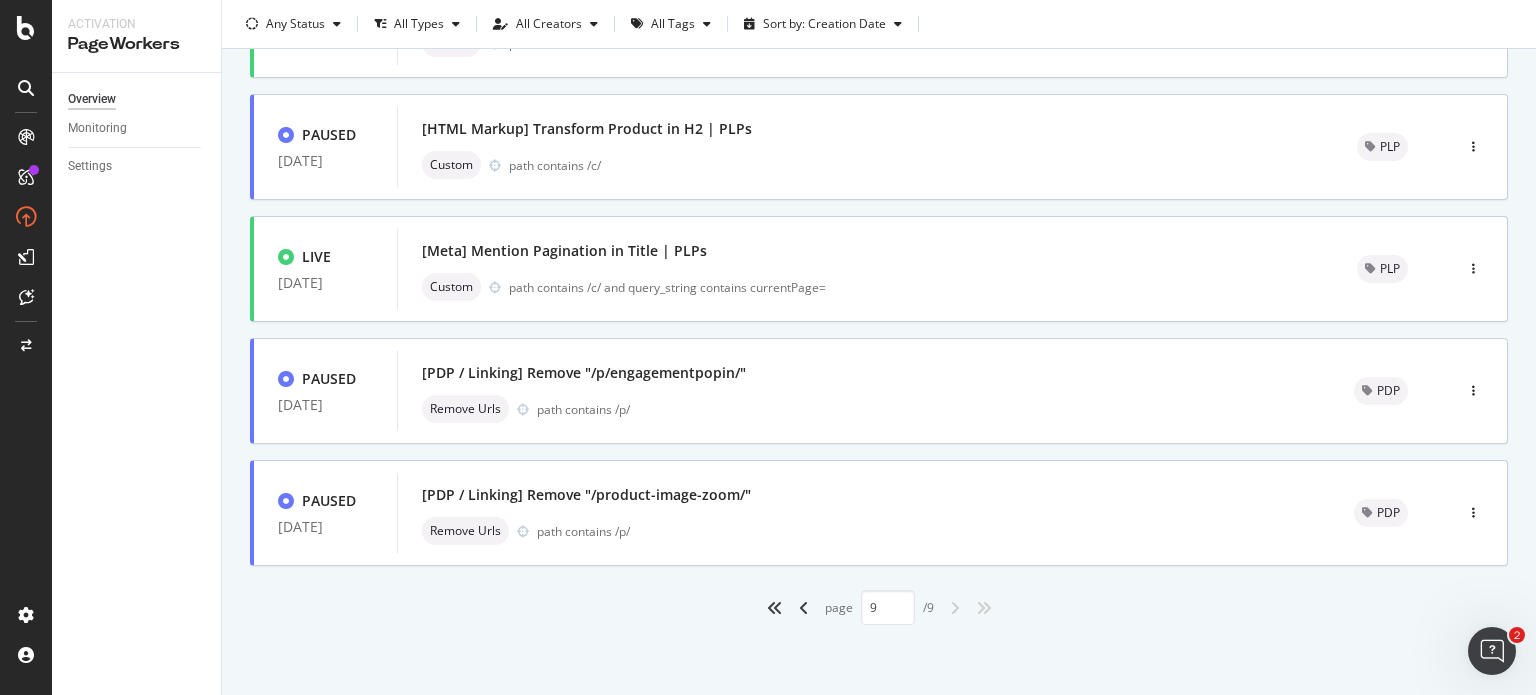 scroll, scrollTop: 688, scrollLeft: 0, axis: vertical 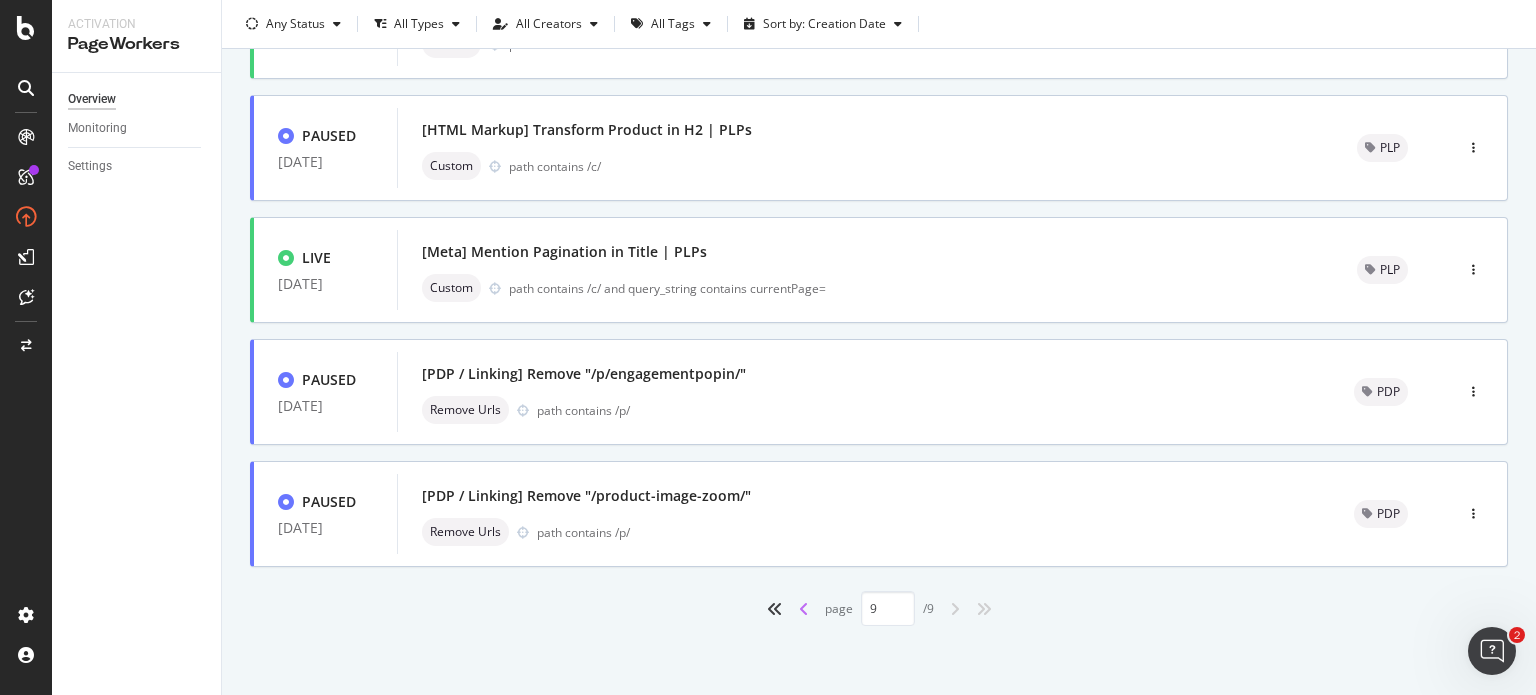 click at bounding box center [804, 609] 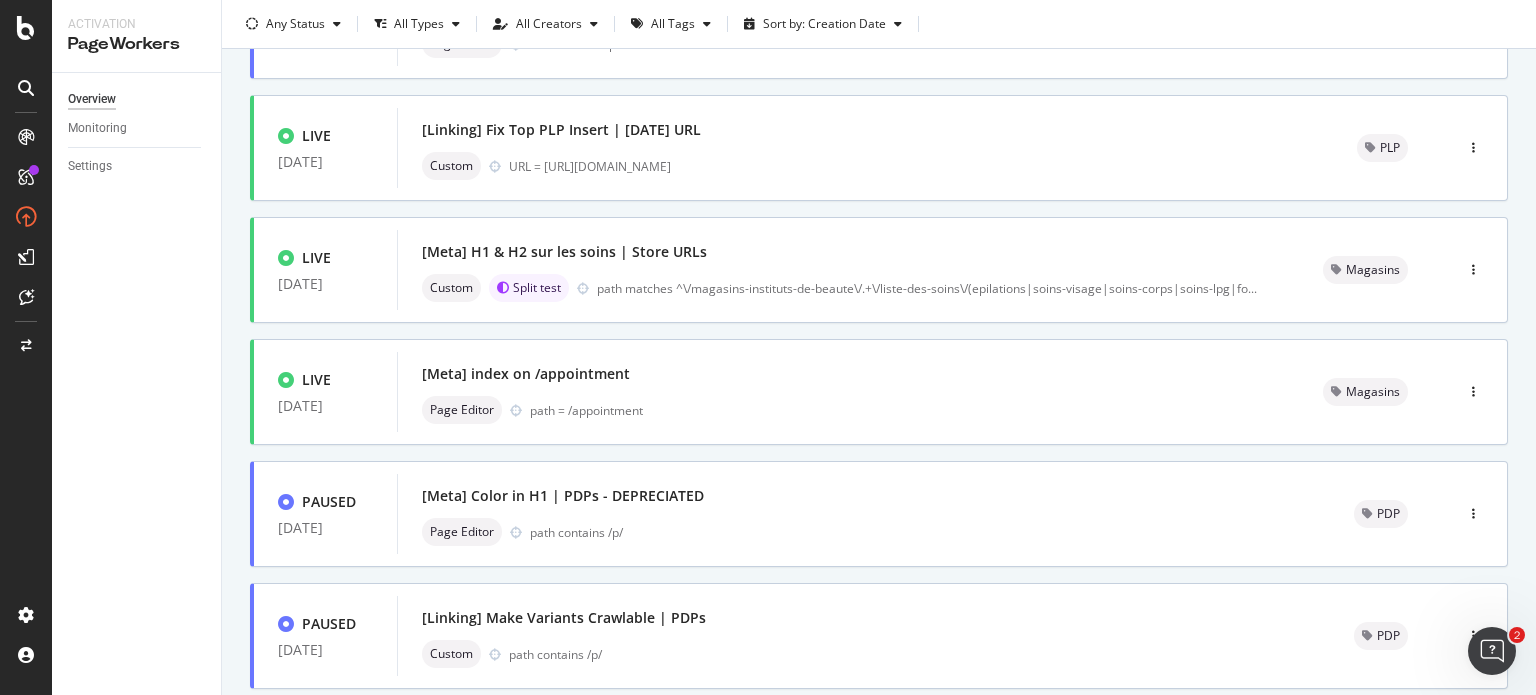 scroll, scrollTop: 819, scrollLeft: 0, axis: vertical 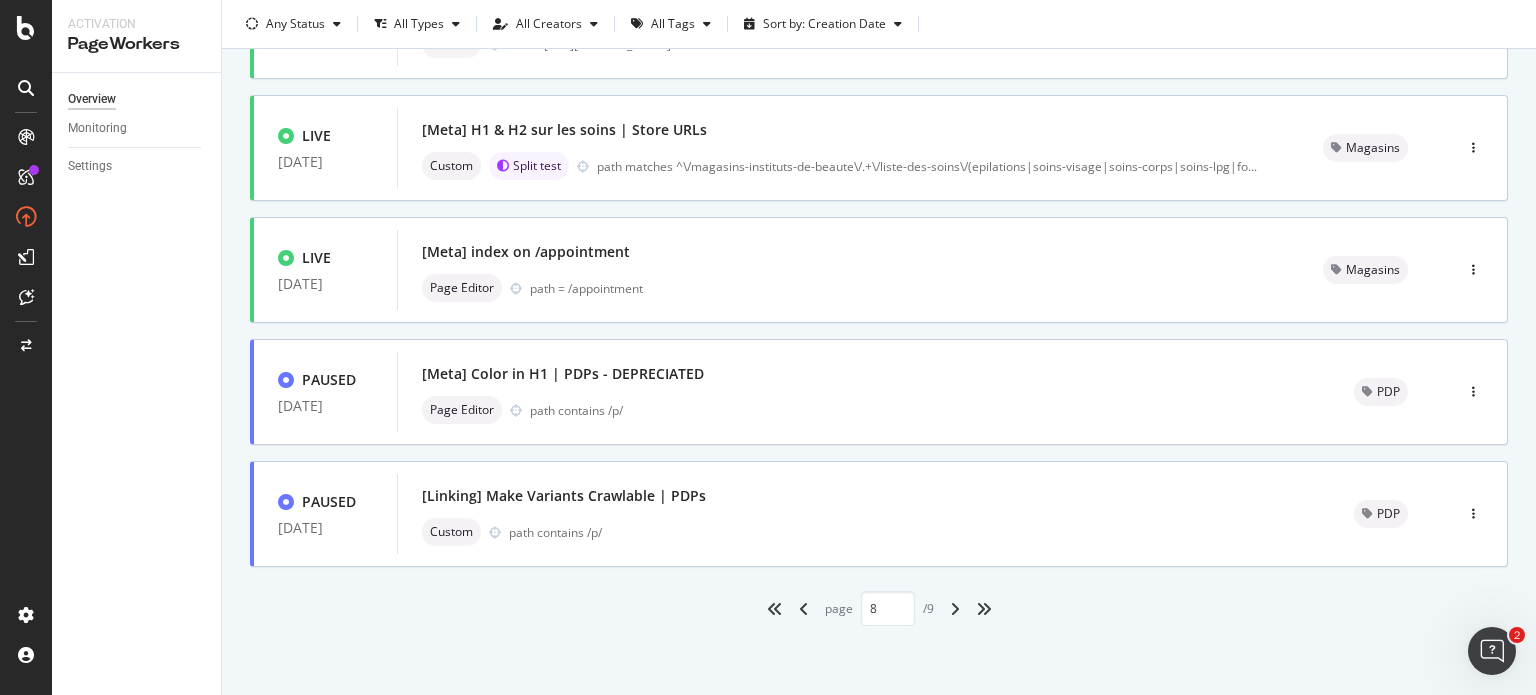 click at bounding box center [804, 609] 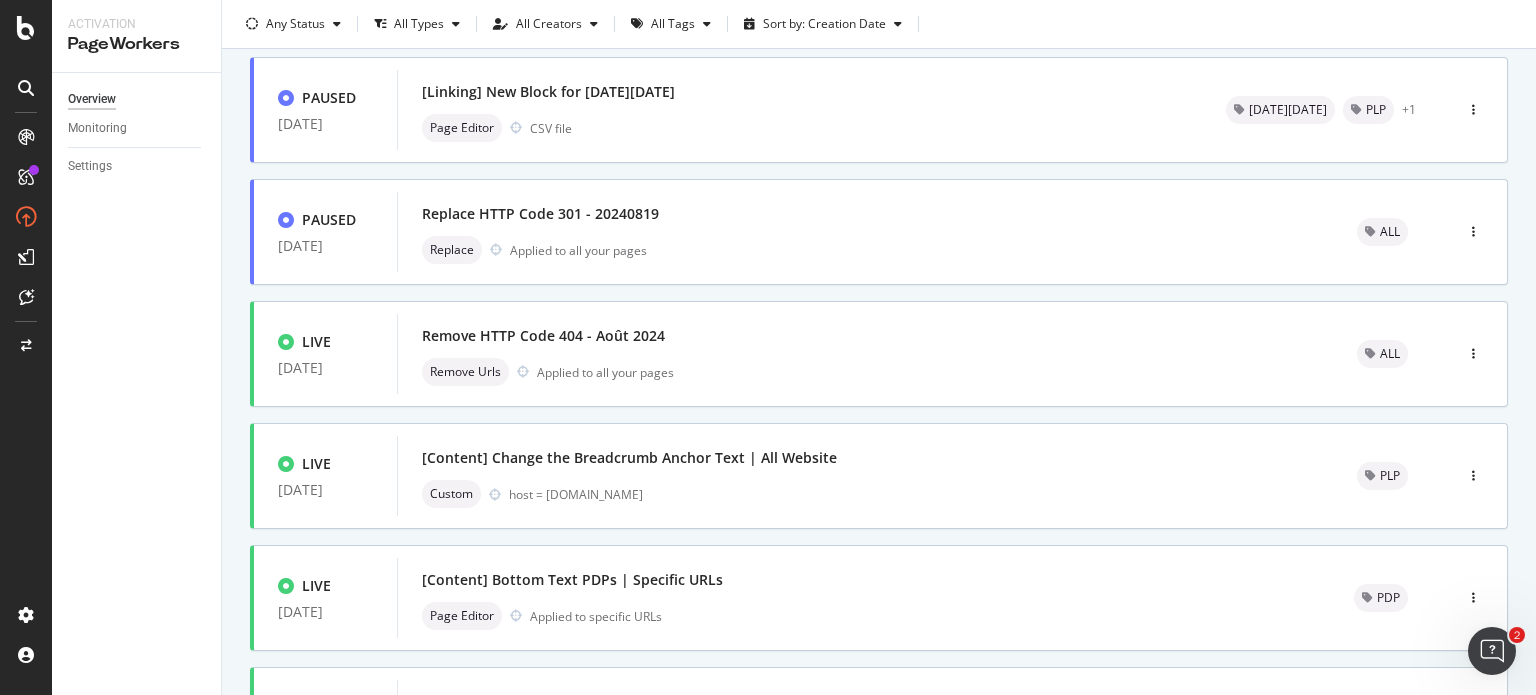 scroll, scrollTop: 606, scrollLeft: 0, axis: vertical 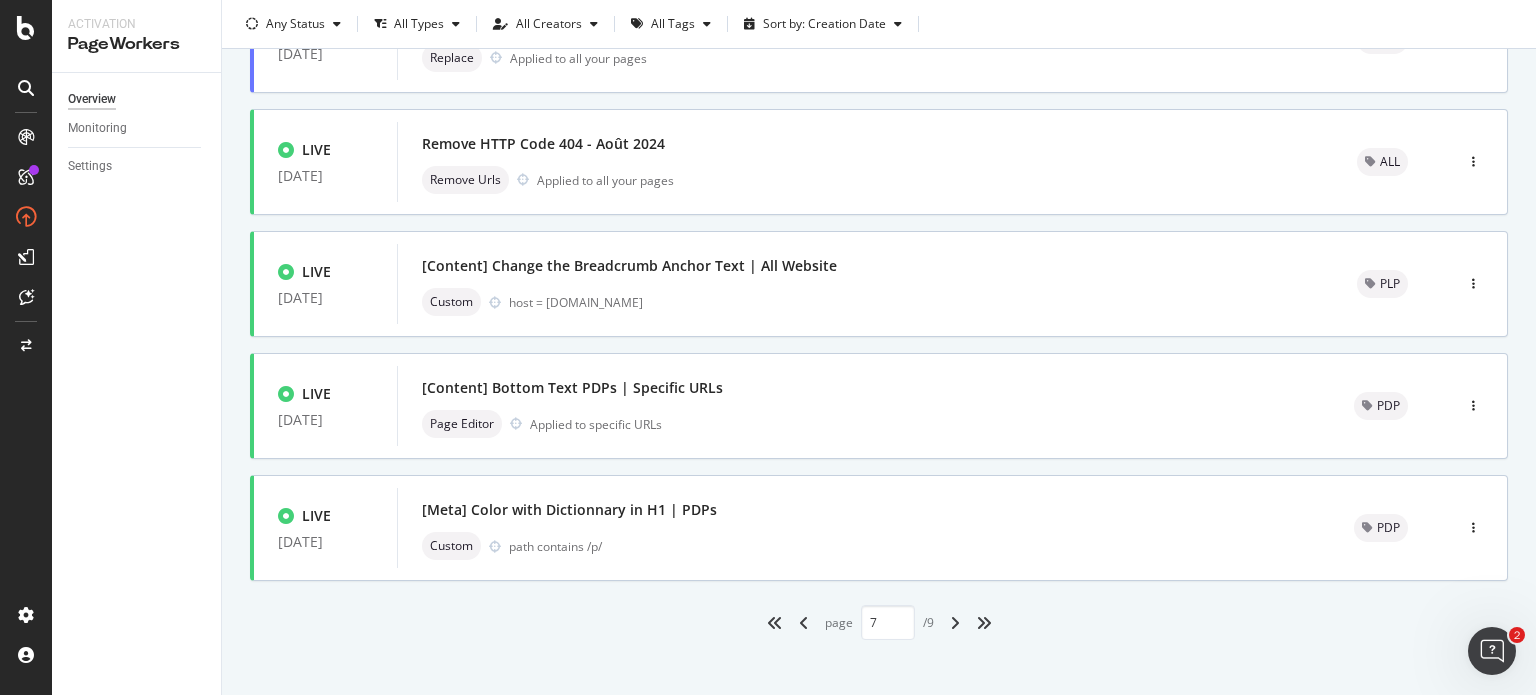 click at bounding box center [804, 623] 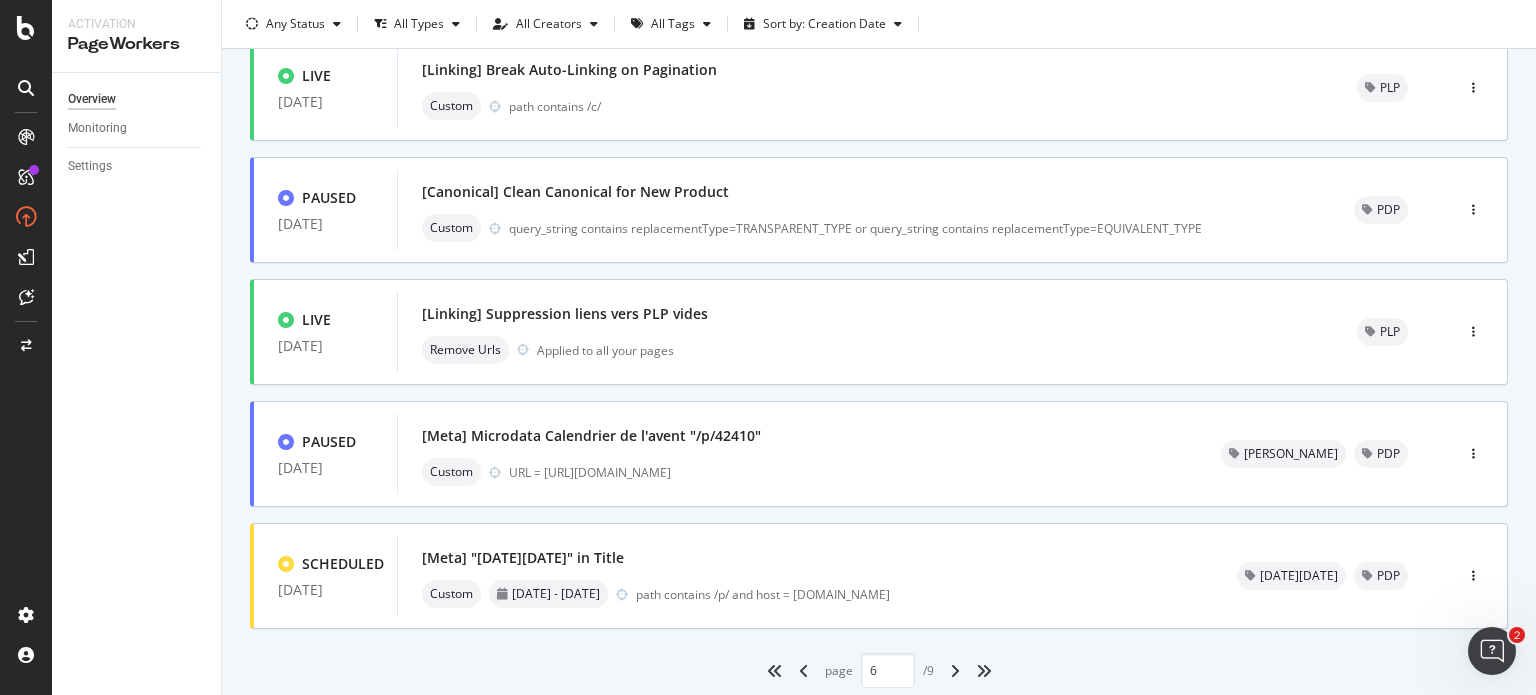 scroll, scrollTop: 756, scrollLeft: 0, axis: vertical 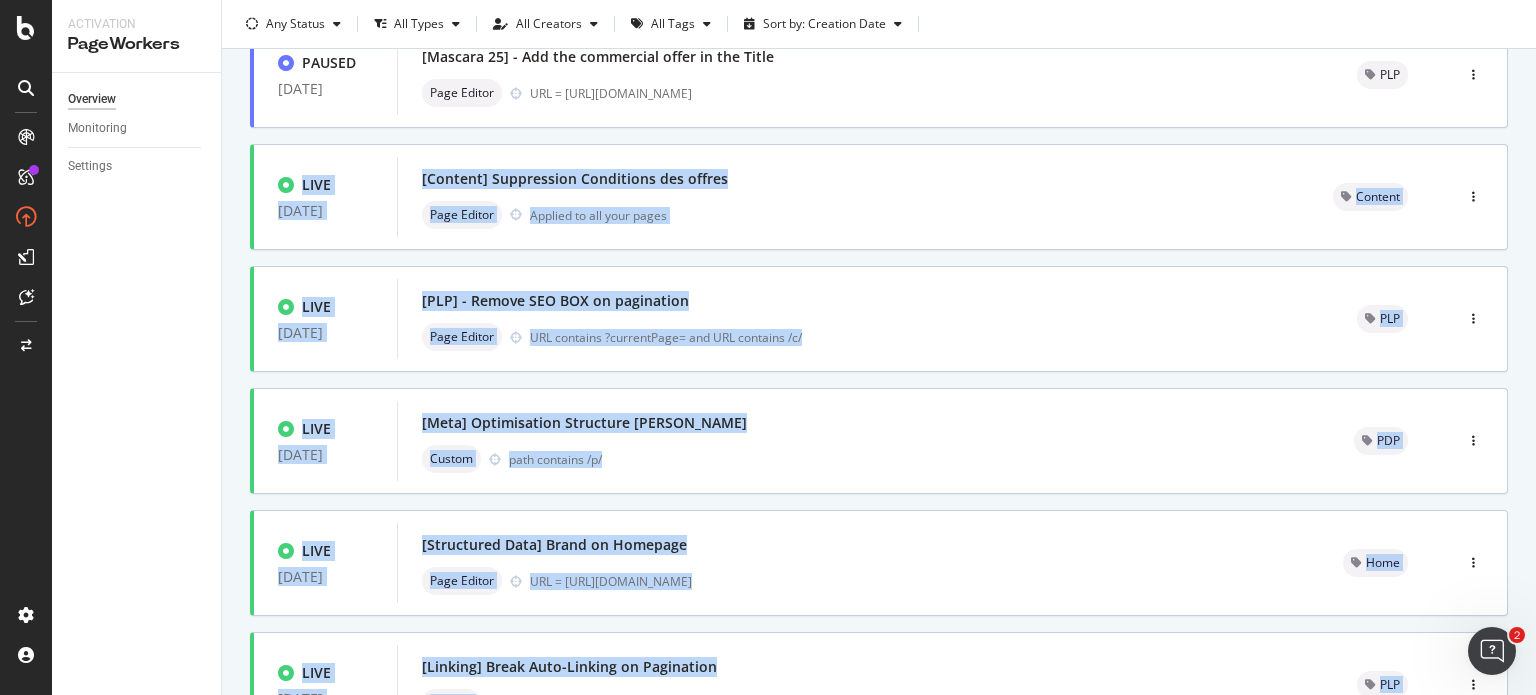 drag, startPoint x: 1535, startPoint y: 375, endPoint x: 1524, endPoint y: 116, distance: 259.2335 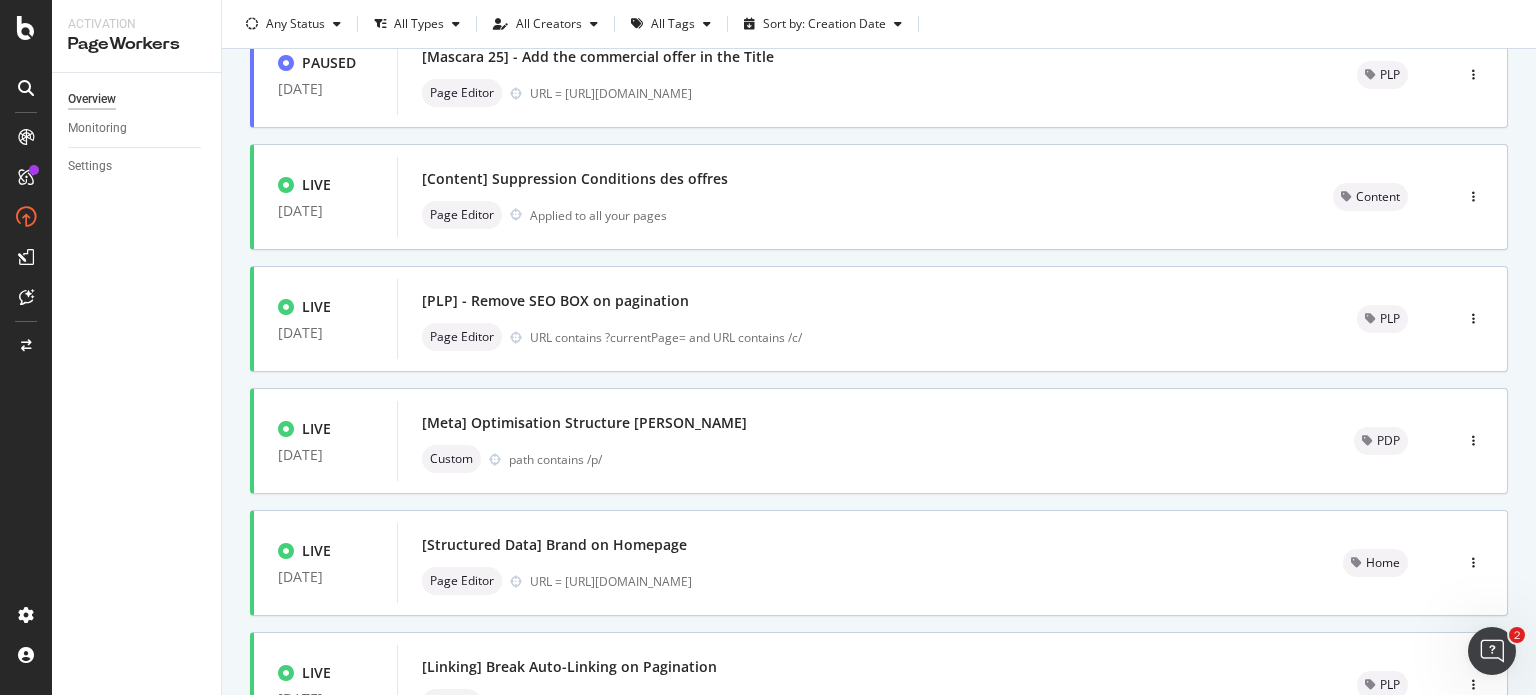 click on "Only Split Tests ( 1 ) Create Optimization PAUSED [DATE] [Mascara 25] - Add the commercial offer in the Title Page Editor URL = [URL][DOMAIN_NAME] PLP LIVE [DATE] [Content] Suppression Conditions des offres Page Editor Applied to all your pages Content LIVE [DATE] [PLP] - Remove SEO BOX on pagination Page Editor URL contains ?currentPage= and URL contains /c/ PLP LIVE [DATE] [Meta] Optimisation Structure [PERSON_NAME] Custom path contains /p/ PDP LIVE [DATE] [Structured Data] Brand on Homepage Page Editor URL = [URL][DOMAIN_NAME] Home LIVE [DATE] [Linking] Break Auto-Linking on Pagination Custom path contains /c/ PLP PAUSED [DATE] [Canonical] Clean Canonical for New Product Custom query_string contains replacementType=TRANSPARENT_TYPE or query_string contains replacementType=EQUIVALENT_TYPE PDP LIVE [DATE] [Linking] Suppression liens vers PLP vides Remove Urls Applied to all your pages PLP PAUSED [DATE] Custom" at bounding box center (879, 647) 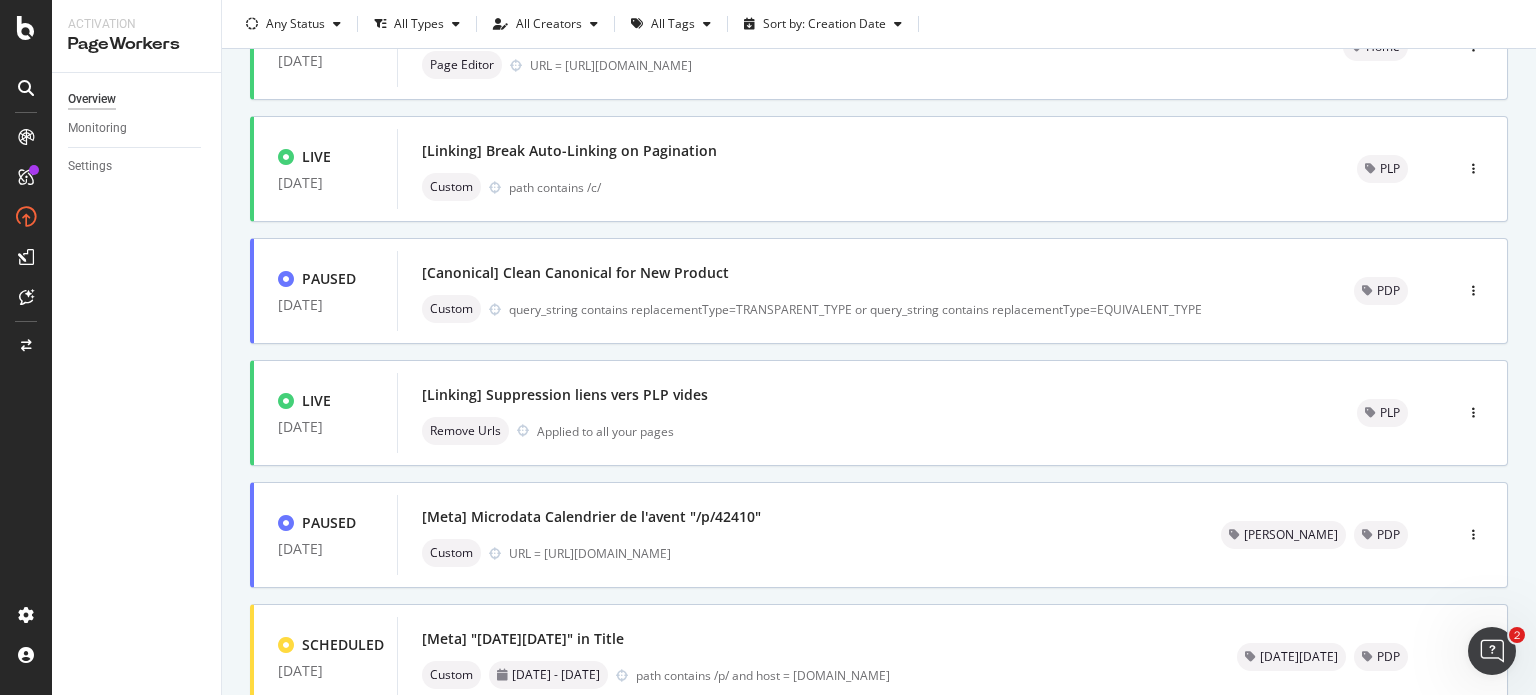 scroll, scrollTop: 819, scrollLeft: 0, axis: vertical 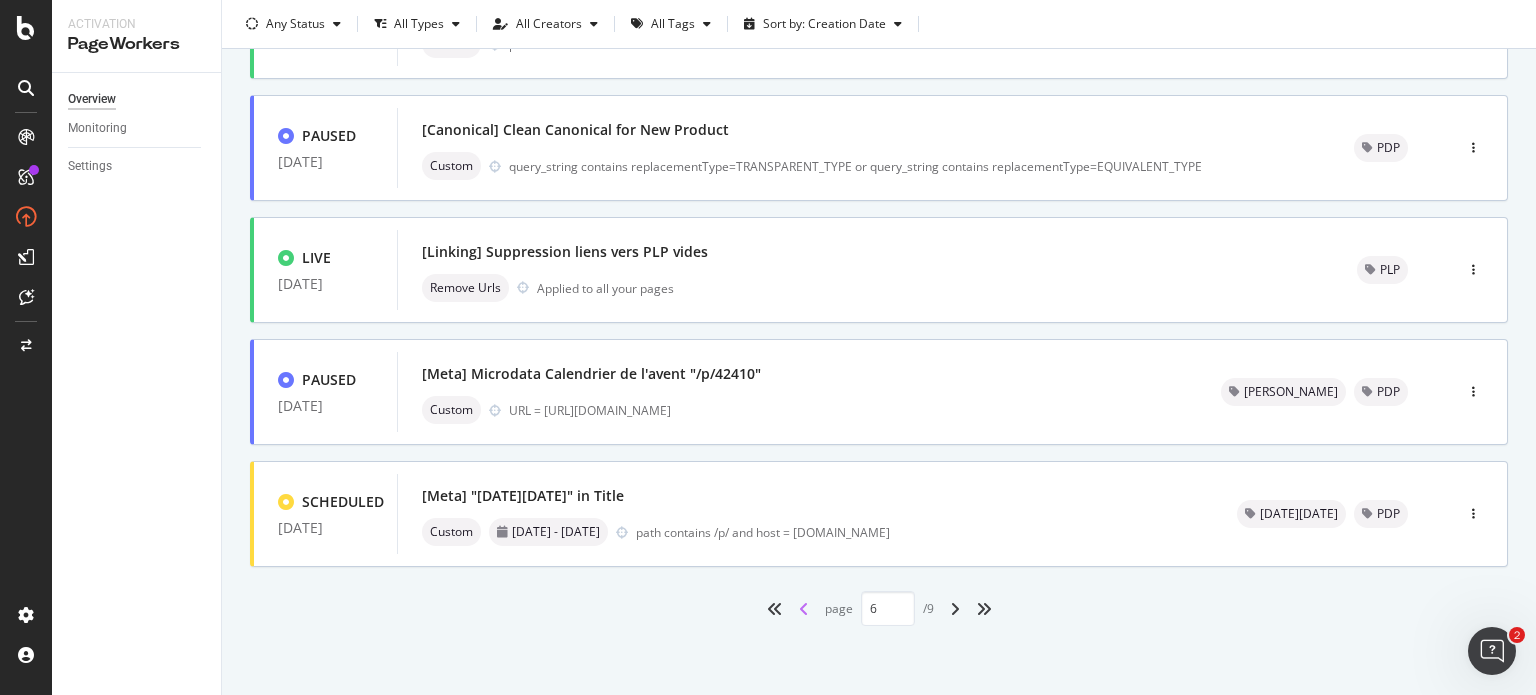 click at bounding box center (804, 609) 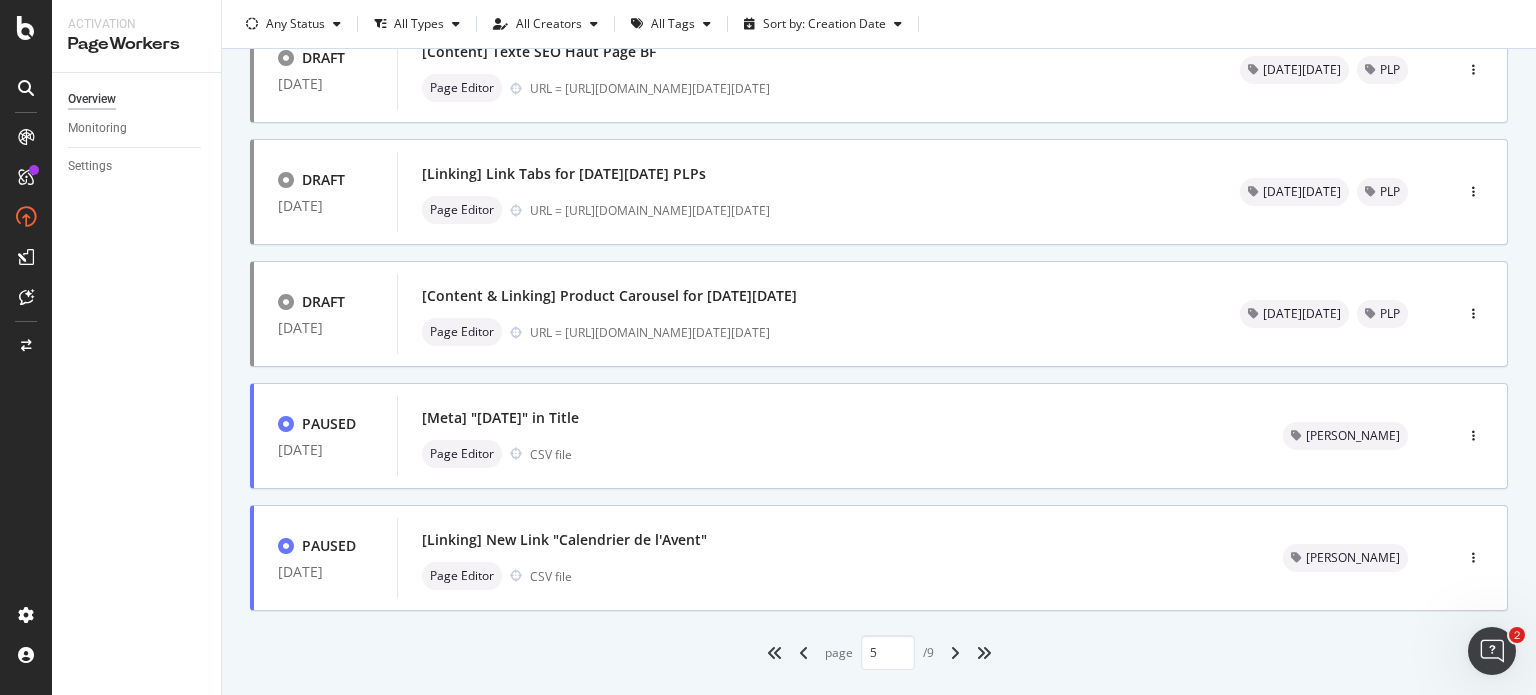 scroll, scrollTop: 819, scrollLeft: 0, axis: vertical 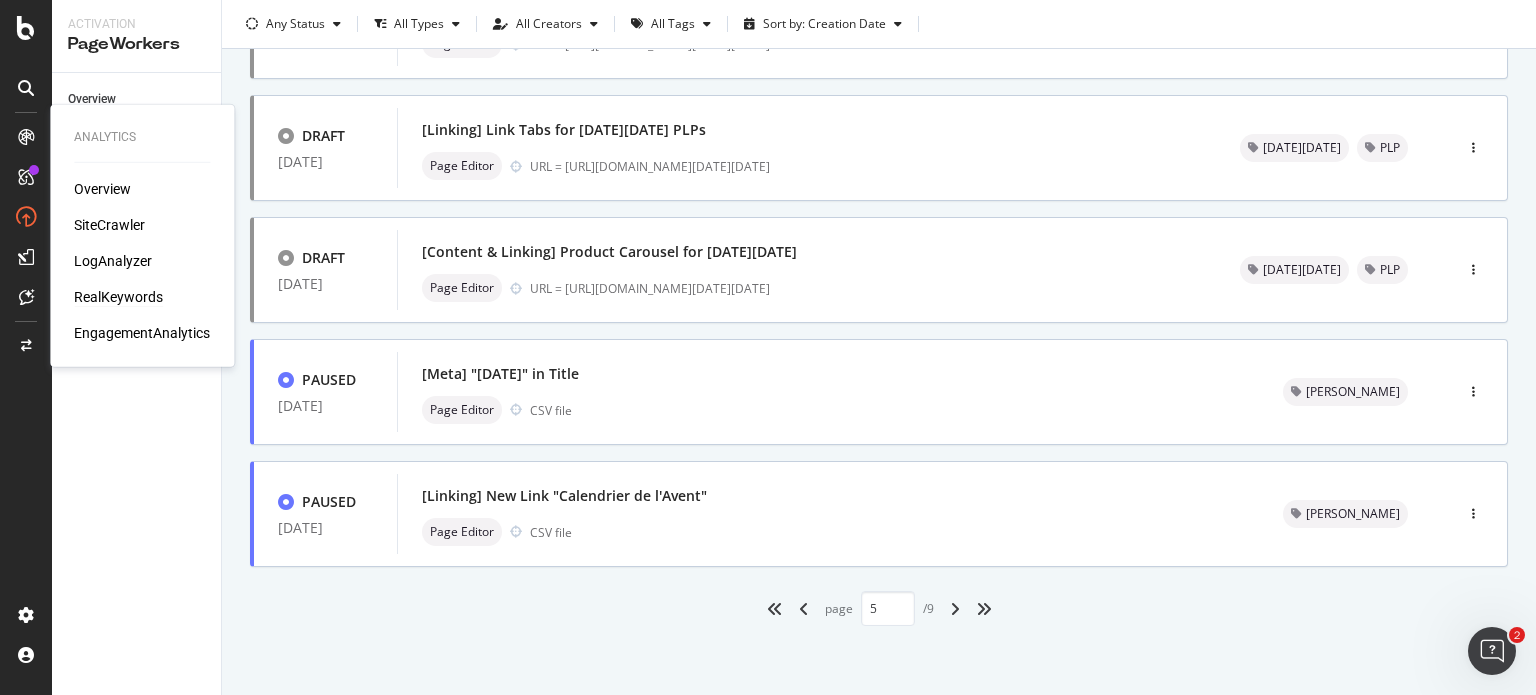 click on "RealKeywords" at bounding box center (118, 297) 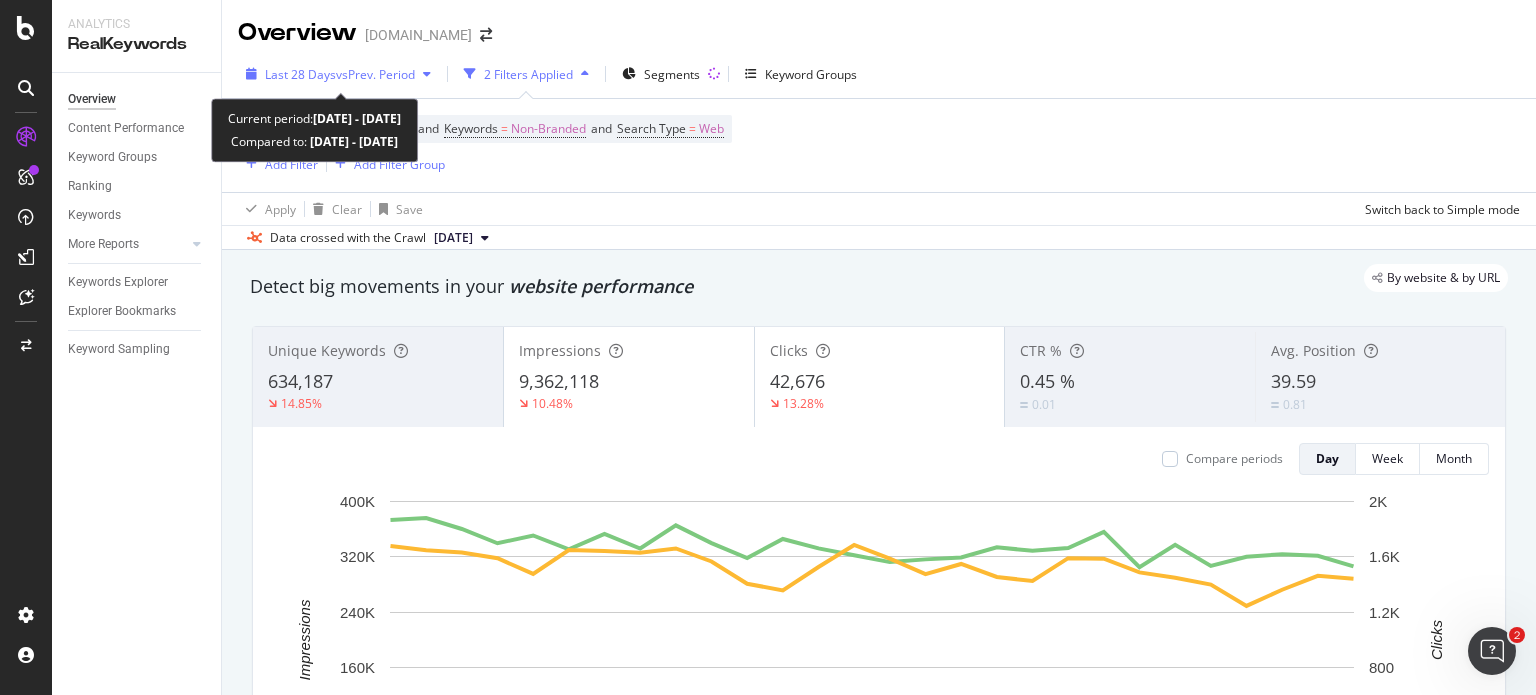 click on "Last 28 Days" at bounding box center [300, 74] 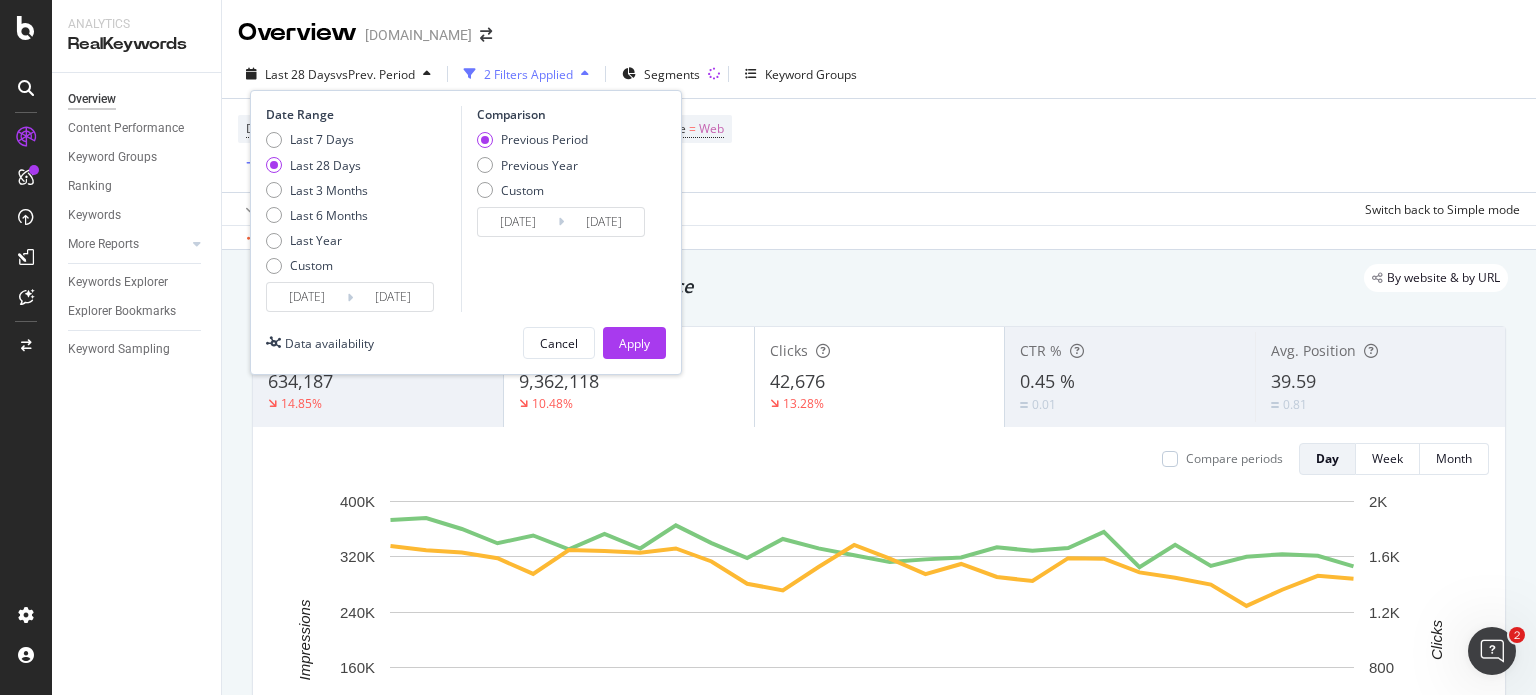 click on "[DATE]" at bounding box center (307, 297) 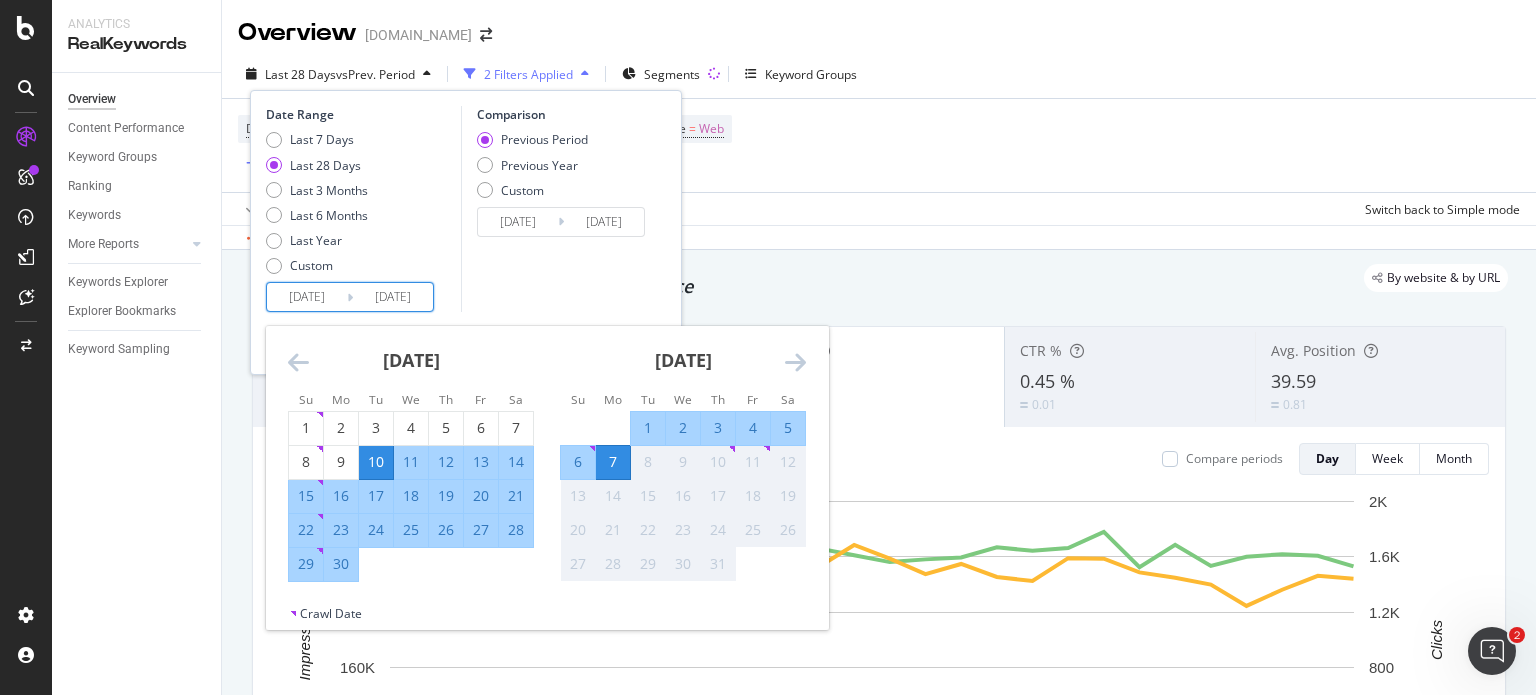 click at bounding box center (298, 362) 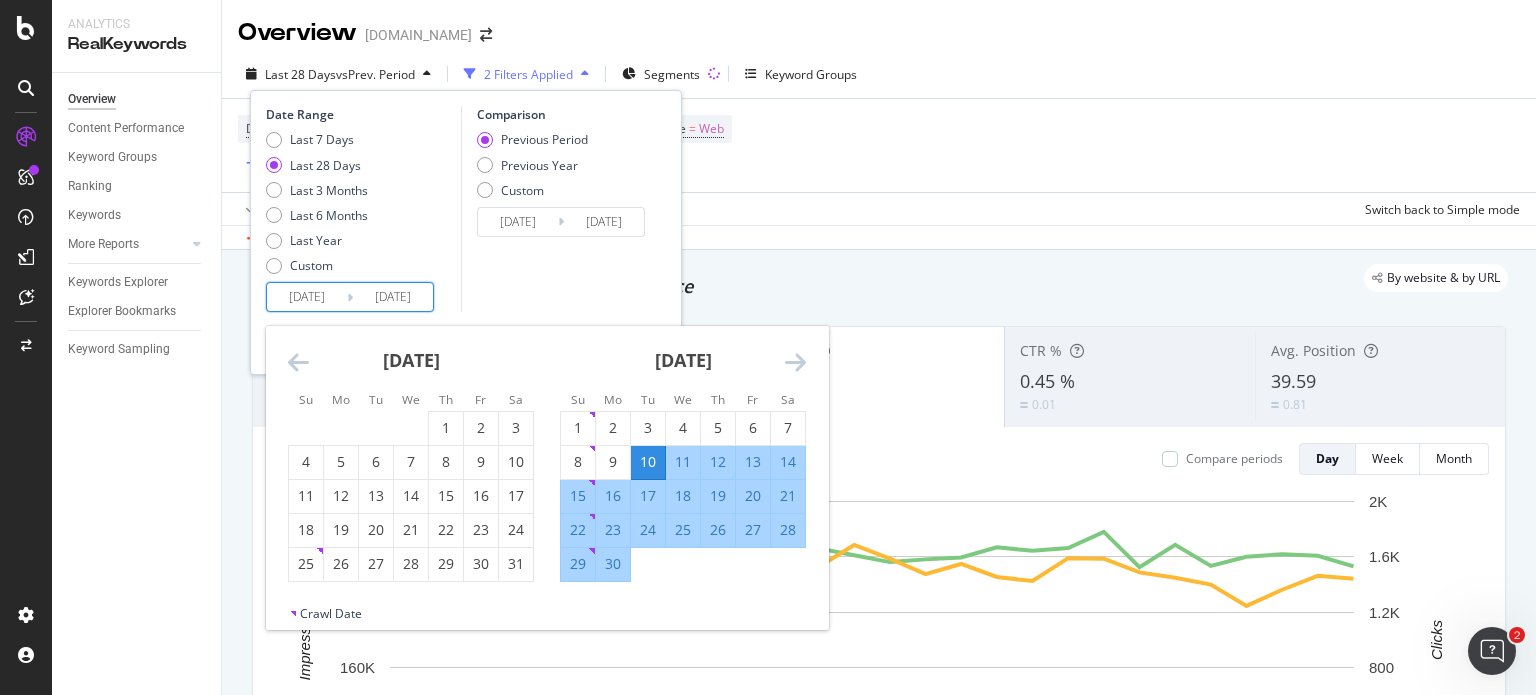 click at bounding box center [298, 362] 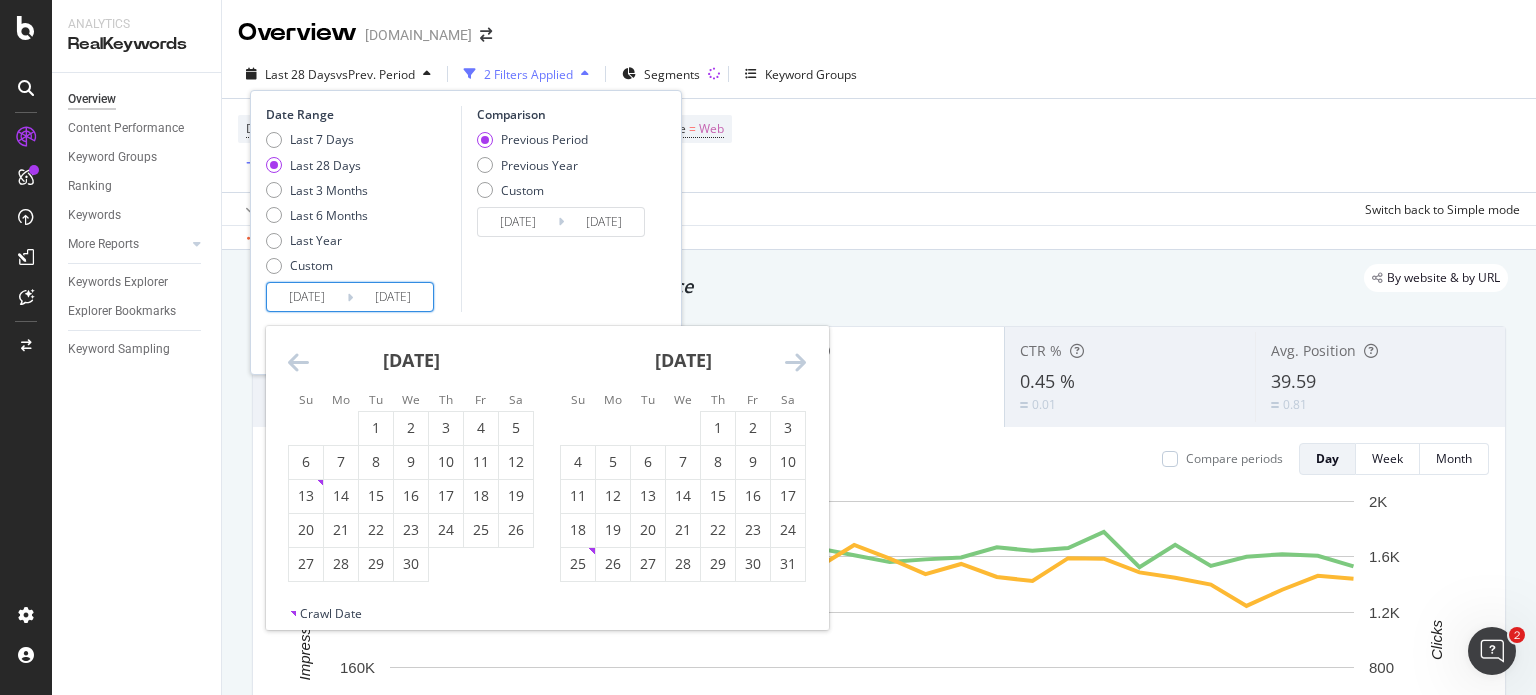 click at bounding box center [298, 362] 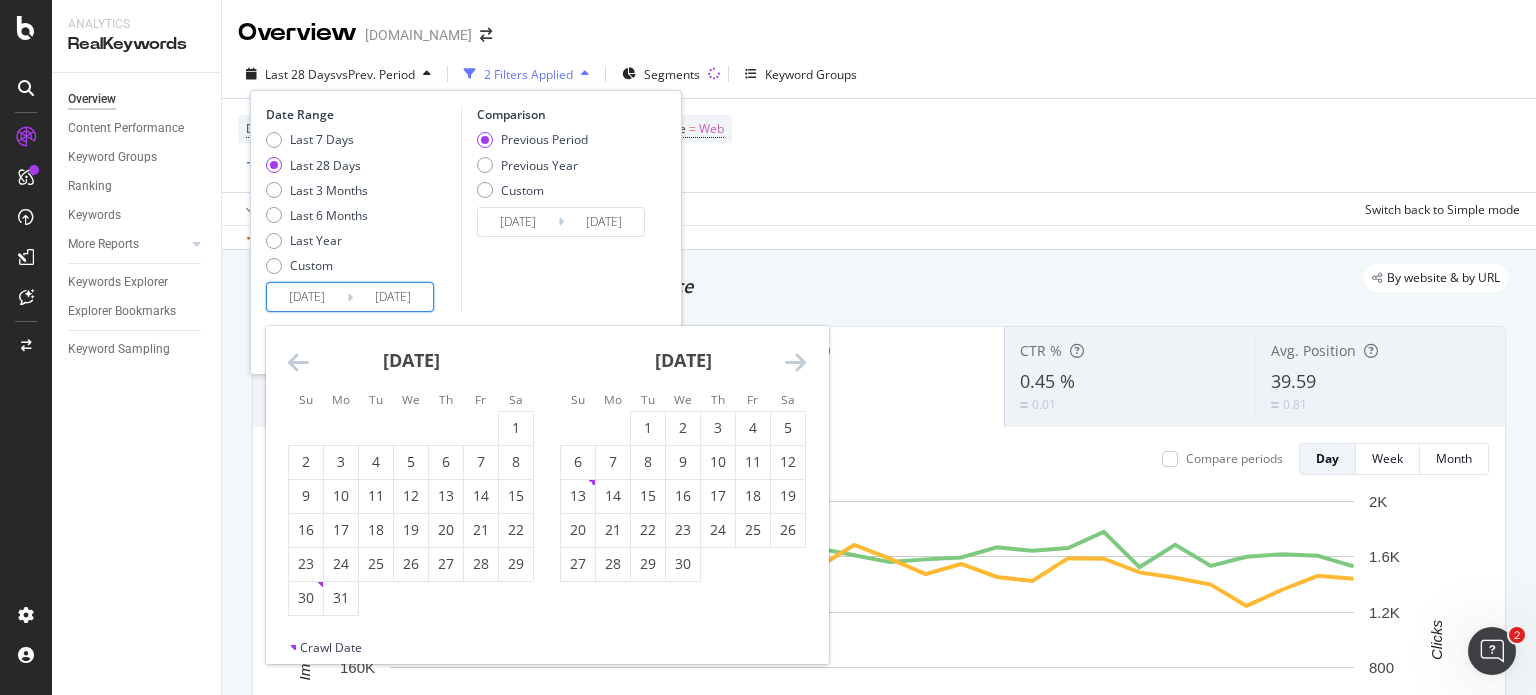 click at bounding box center [298, 362] 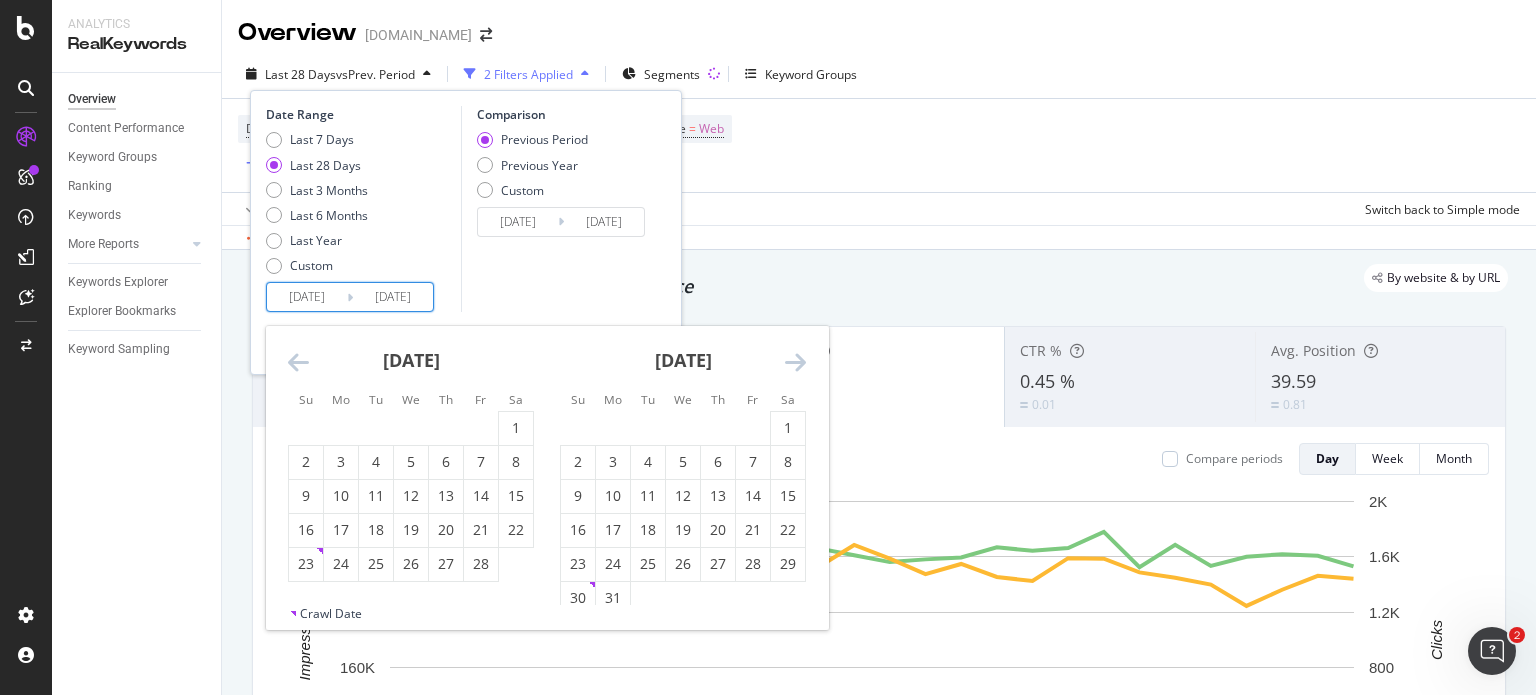 click at bounding box center (298, 362) 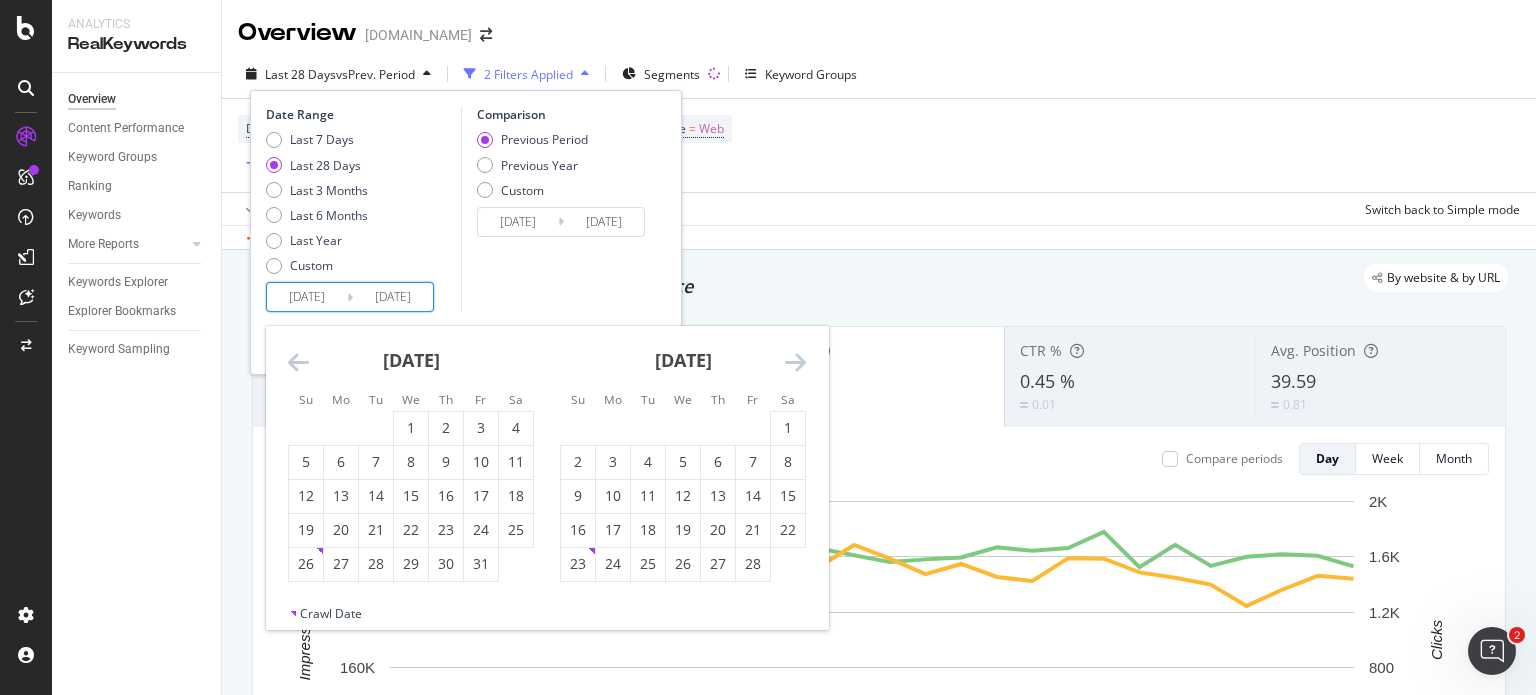 click at bounding box center [298, 362] 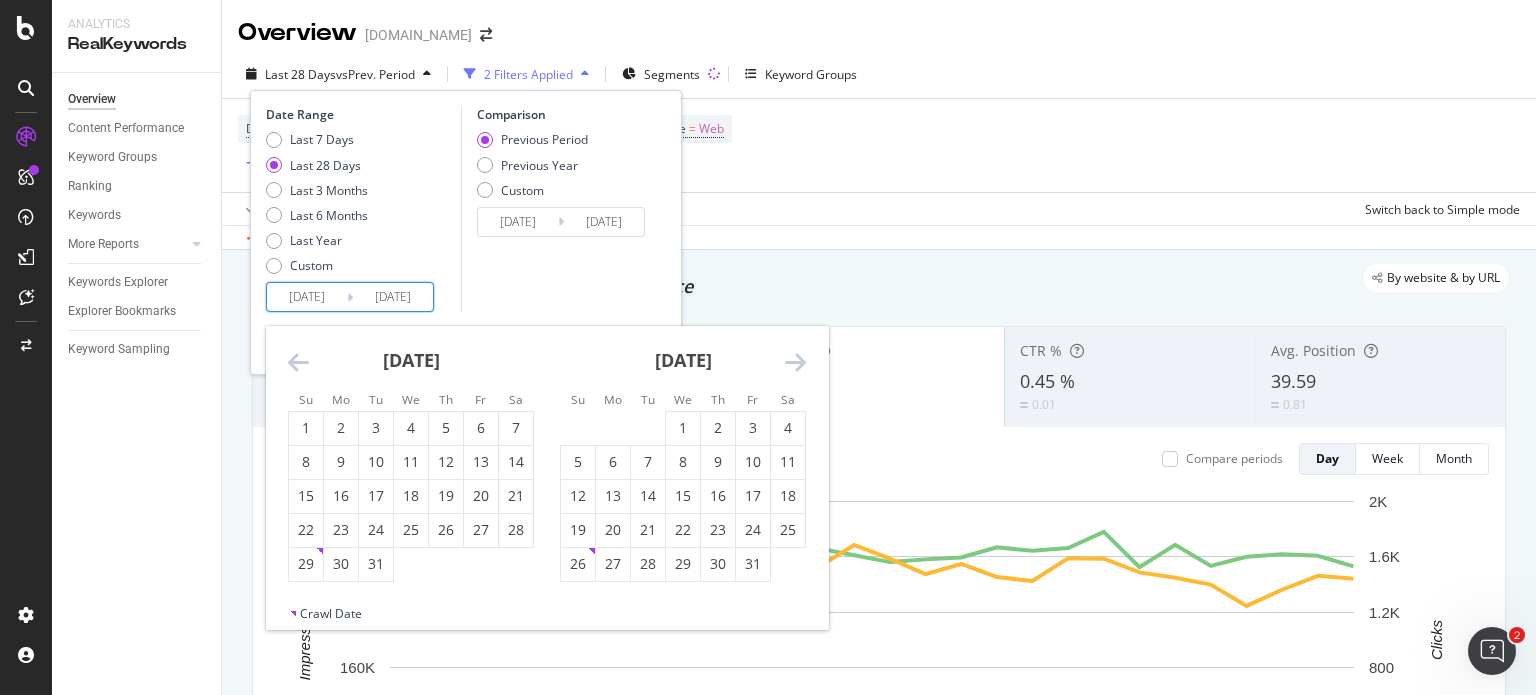 click at bounding box center (298, 362) 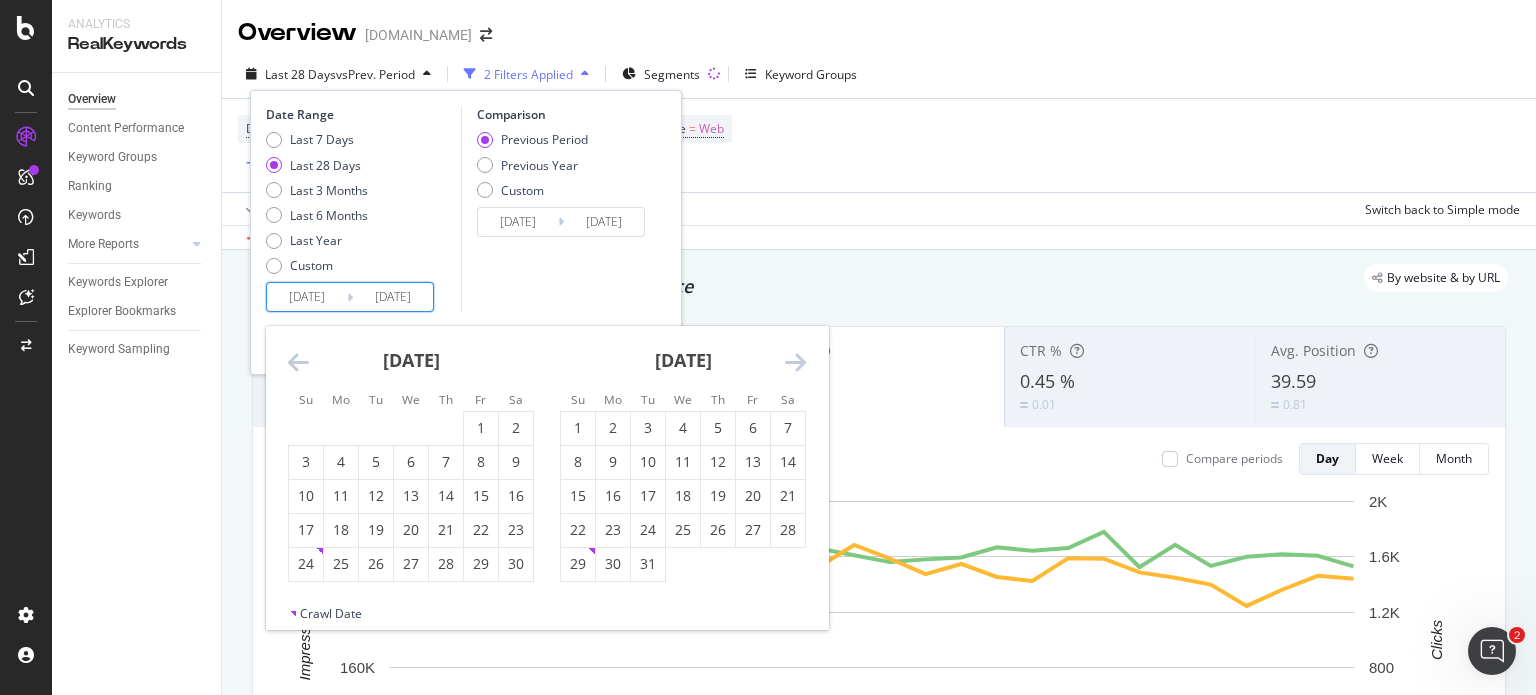 click at bounding box center (298, 362) 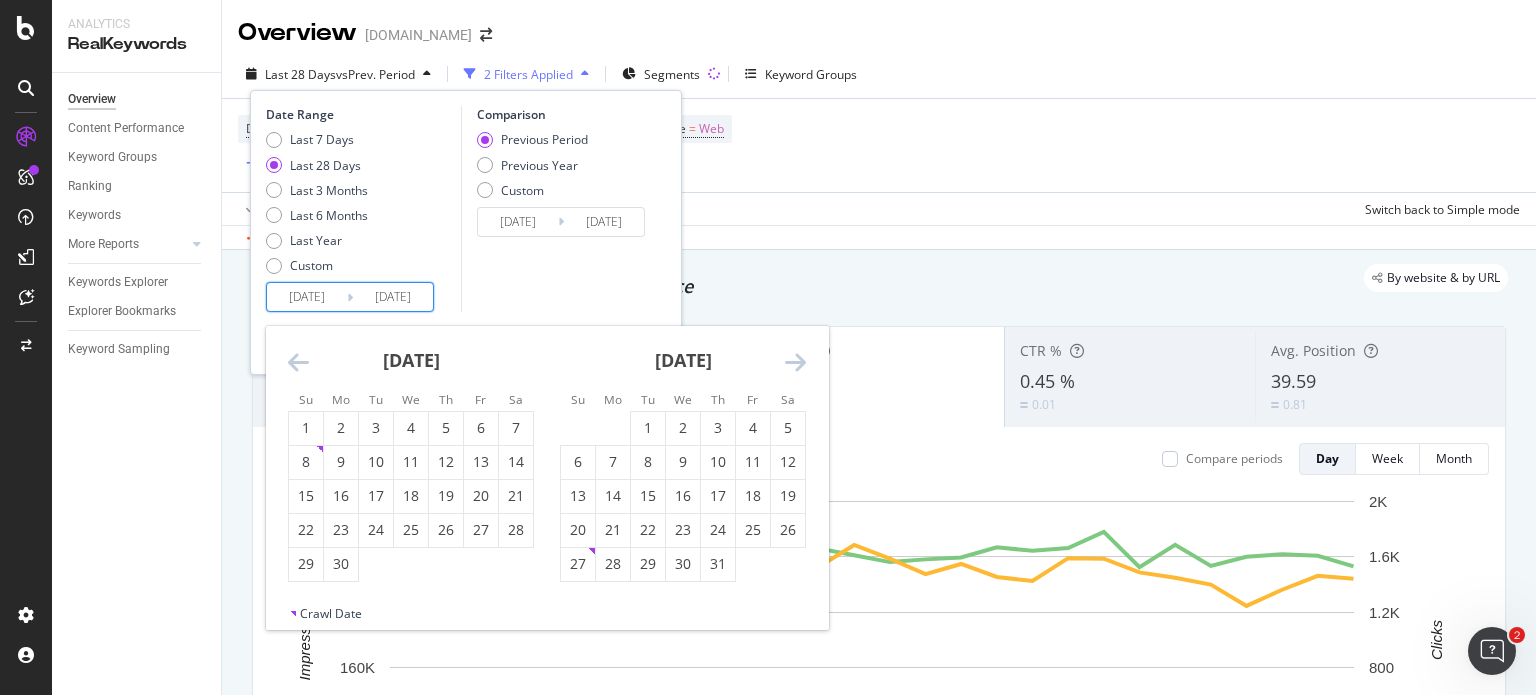 click at bounding box center [298, 362] 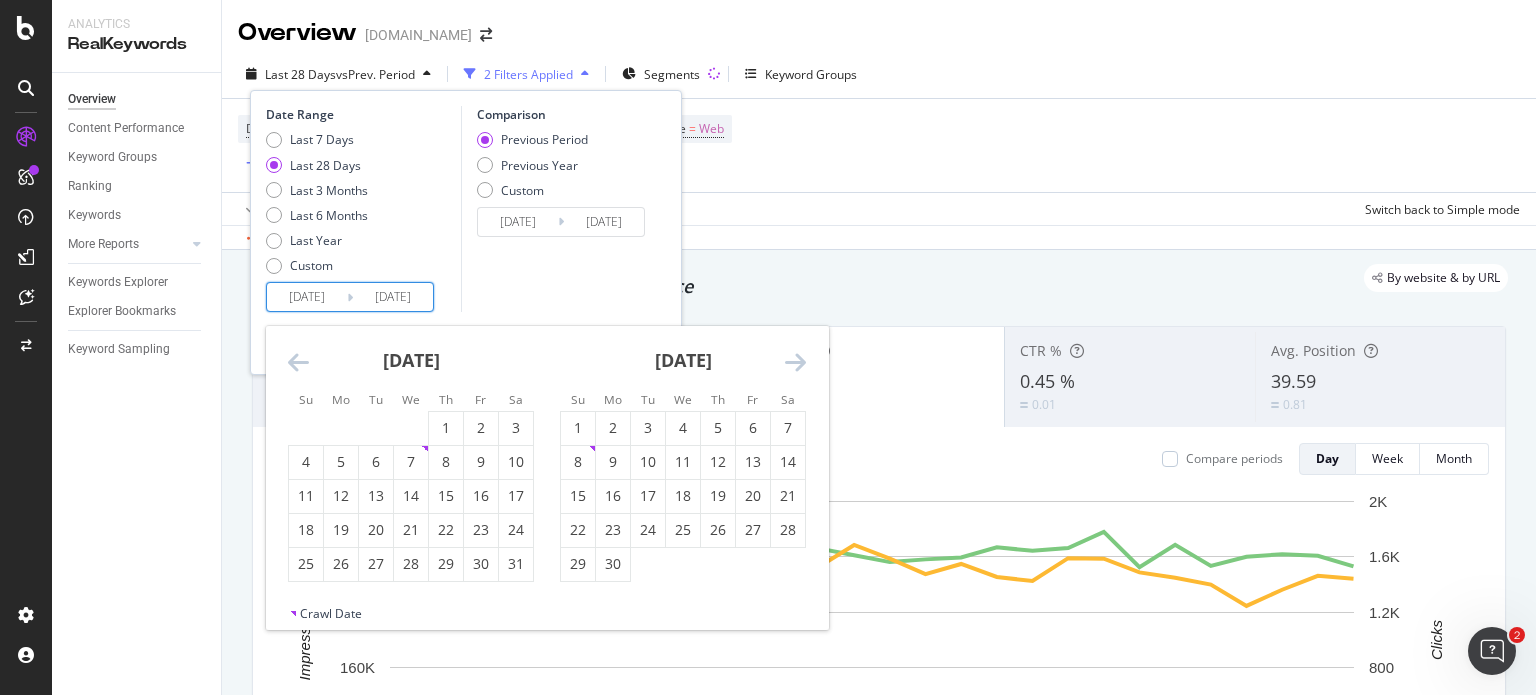 click at bounding box center [298, 362] 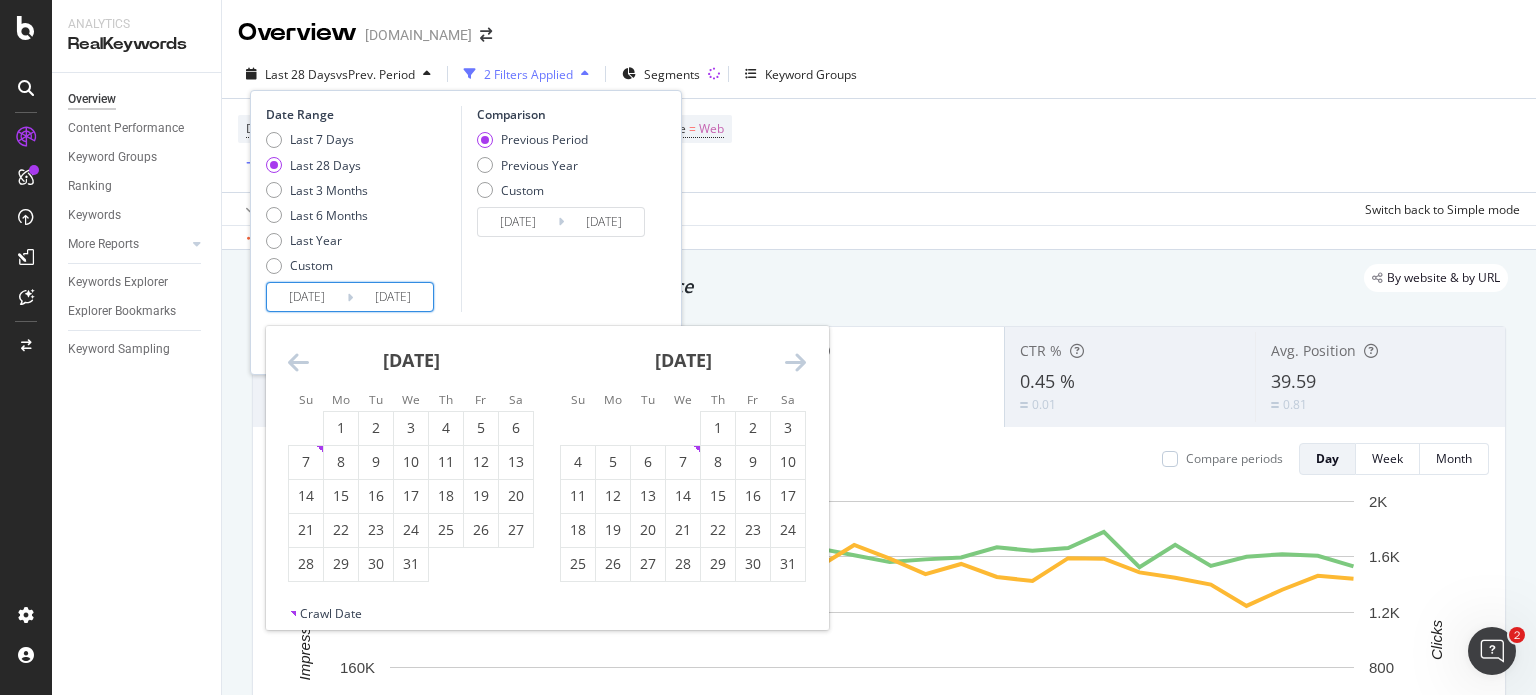 click at bounding box center [298, 362] 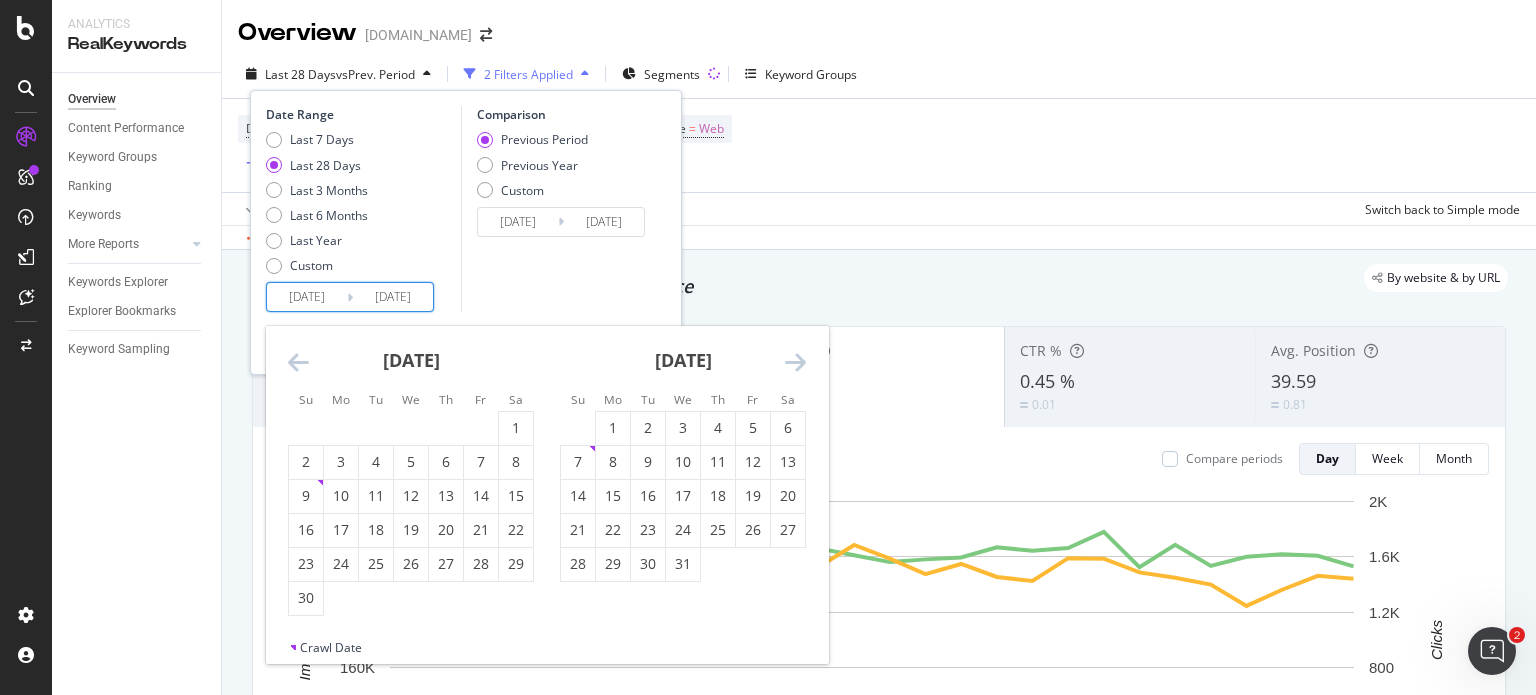 click at bounding box center (298, 362) 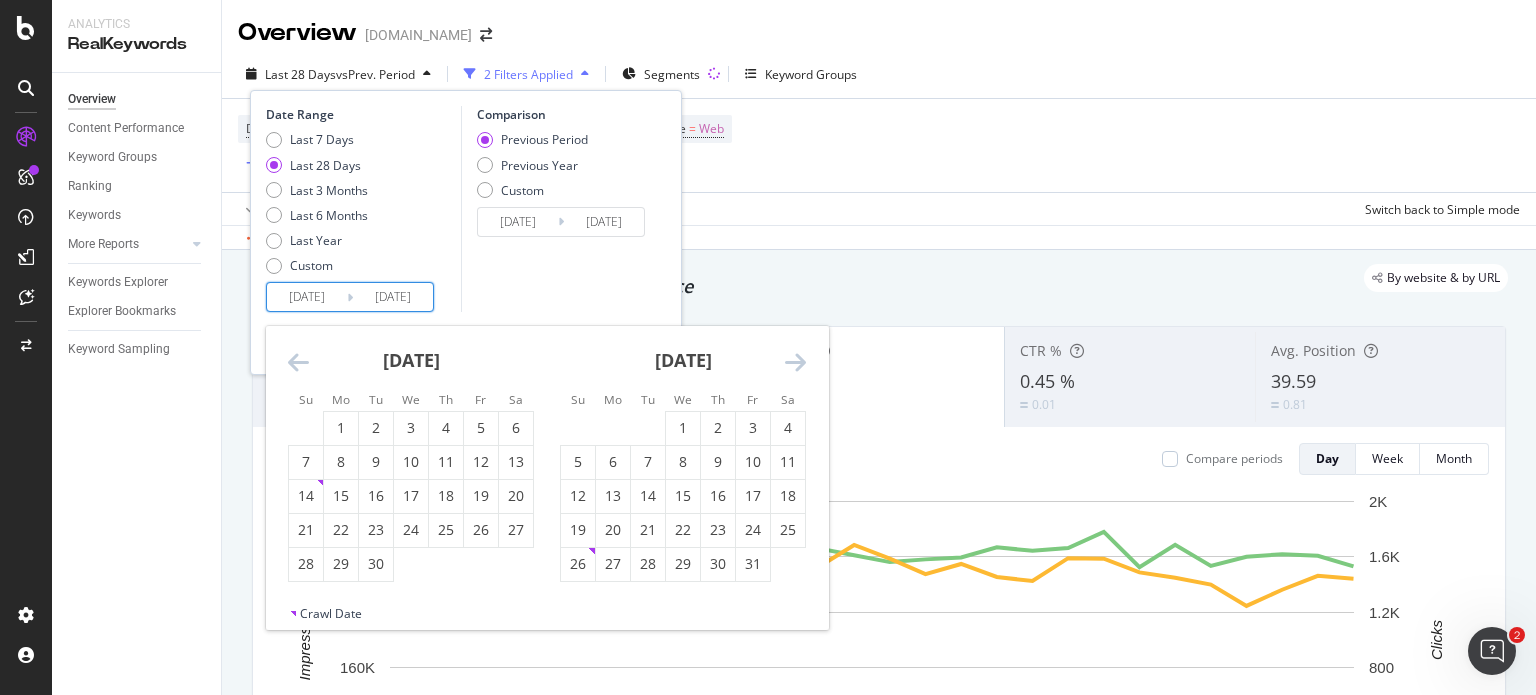 click at bounding box center [298, 362] 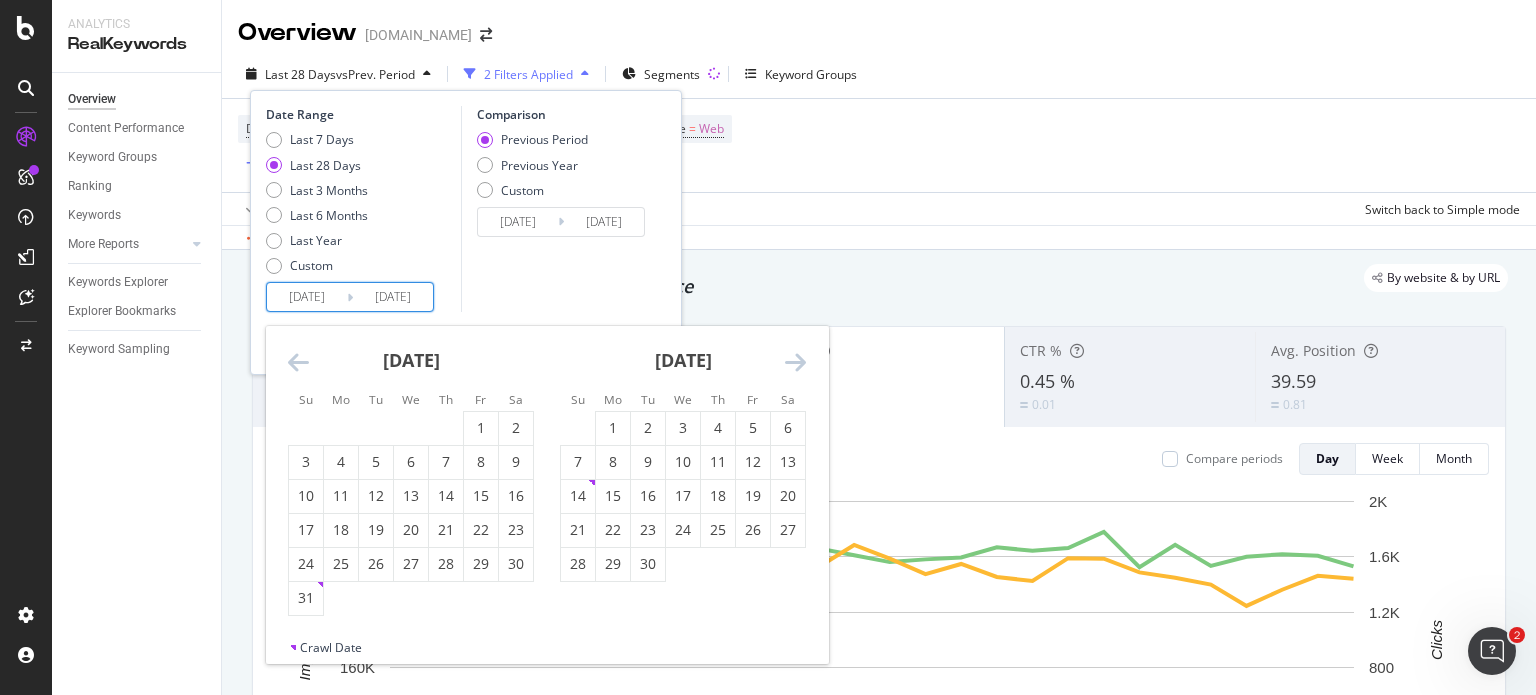 click at bounding box center [298, 362] 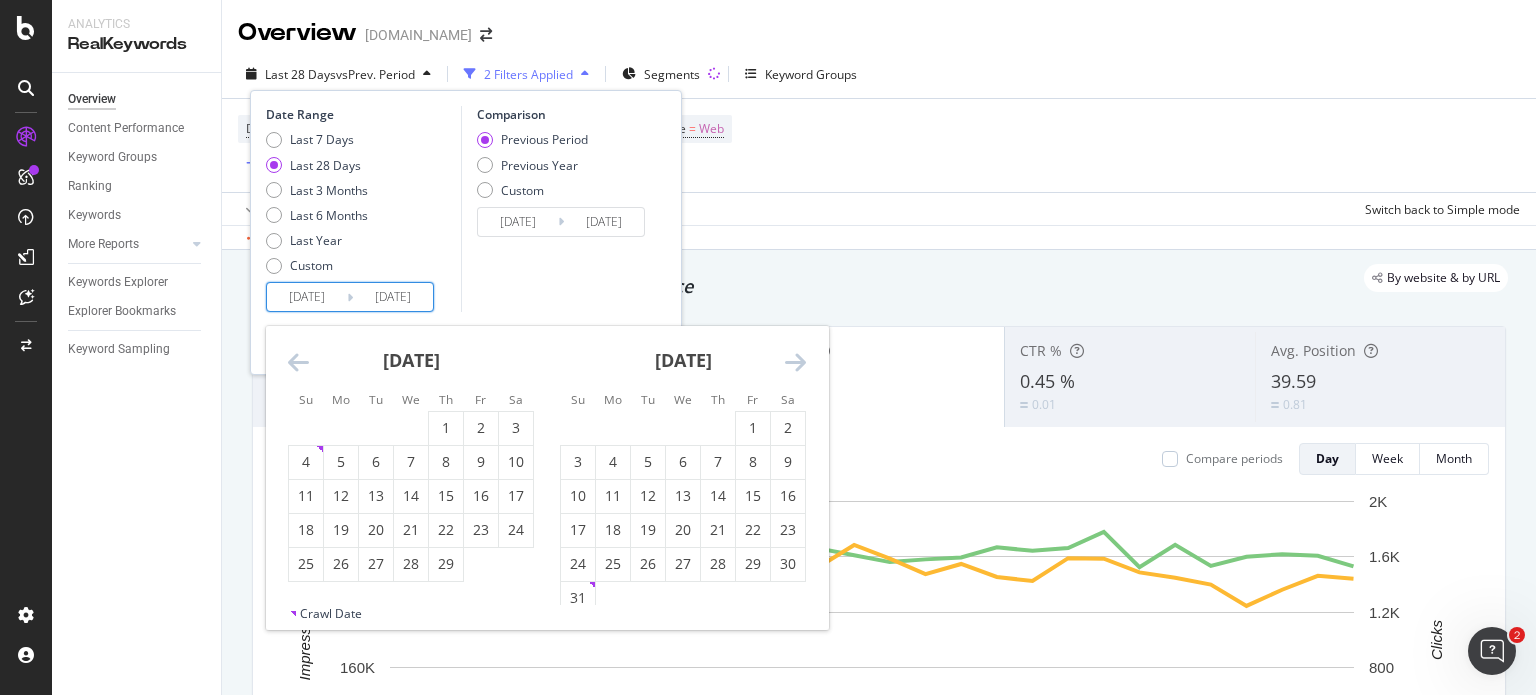 click at bounding box center [298, 362] 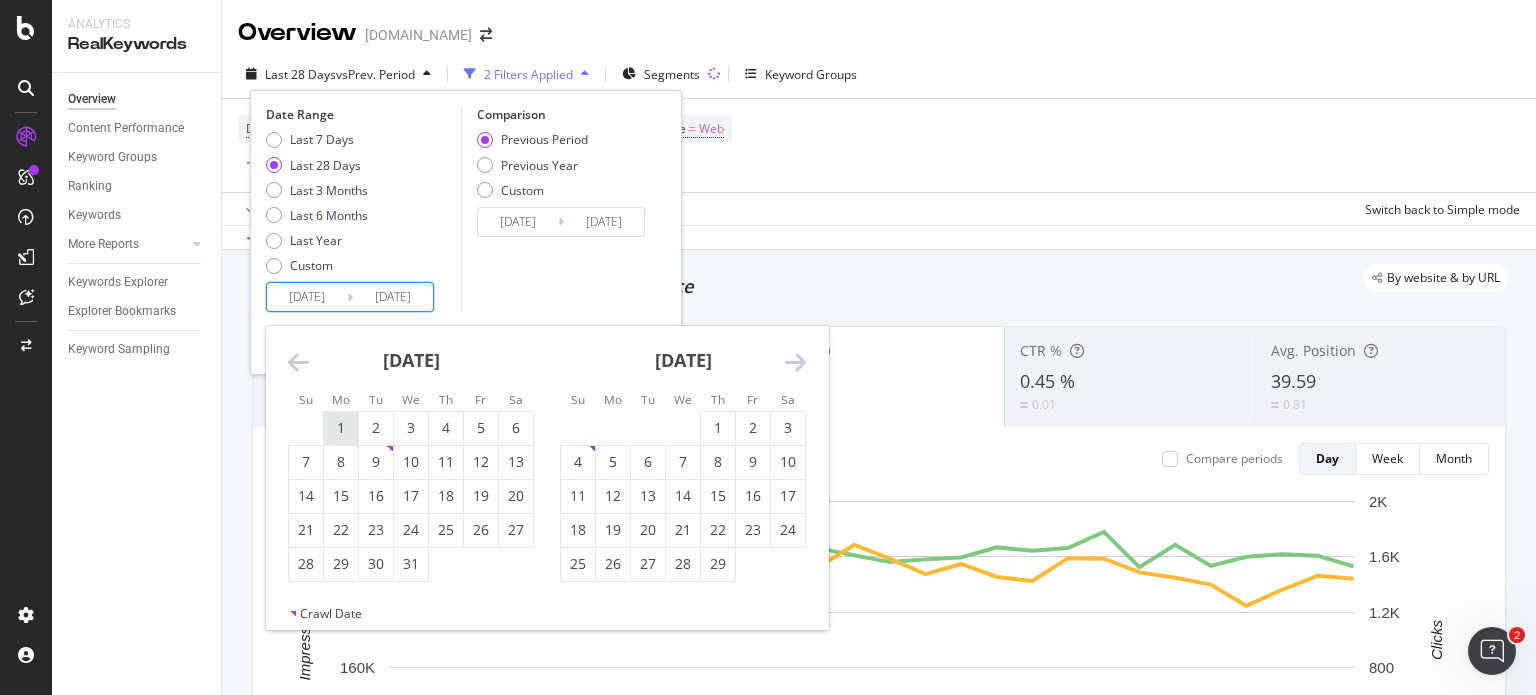 click on "1" at bounding box center [341, 428] 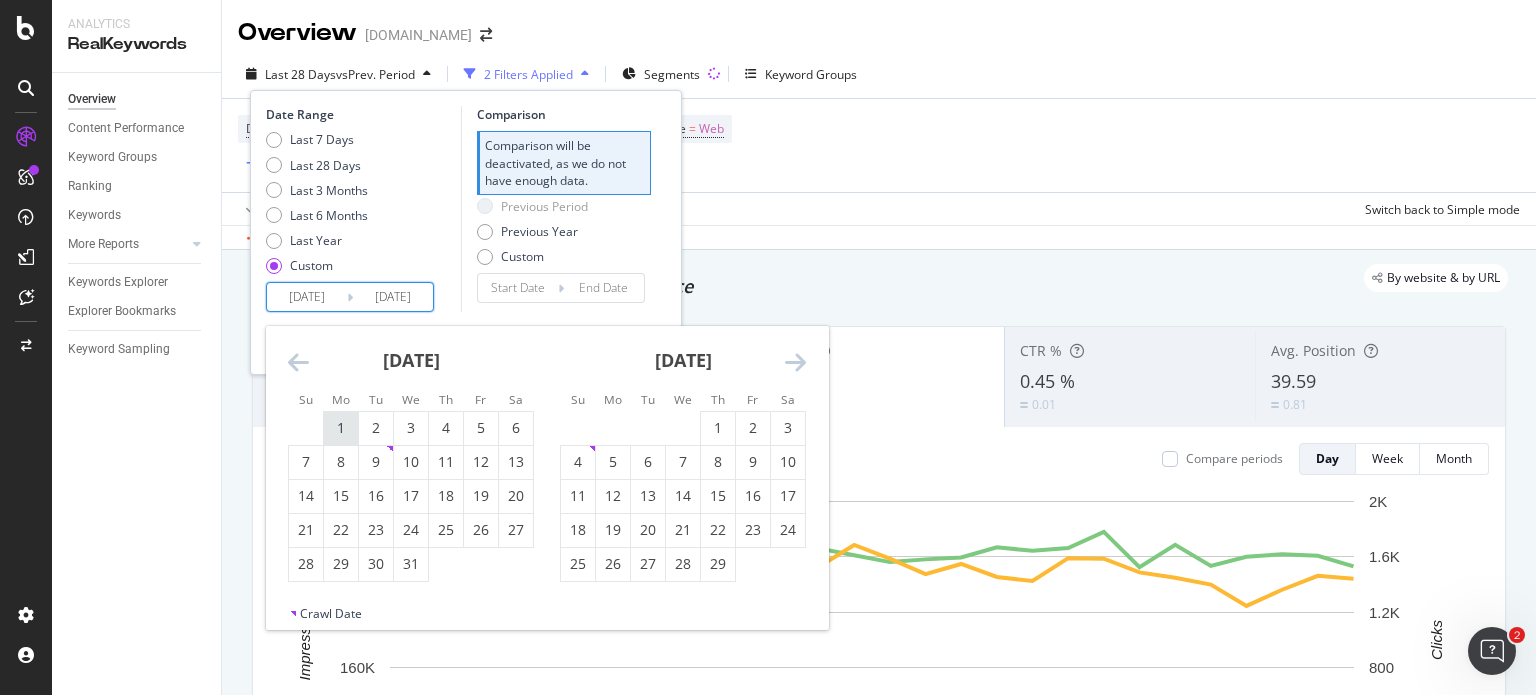 type on "[DATE]" 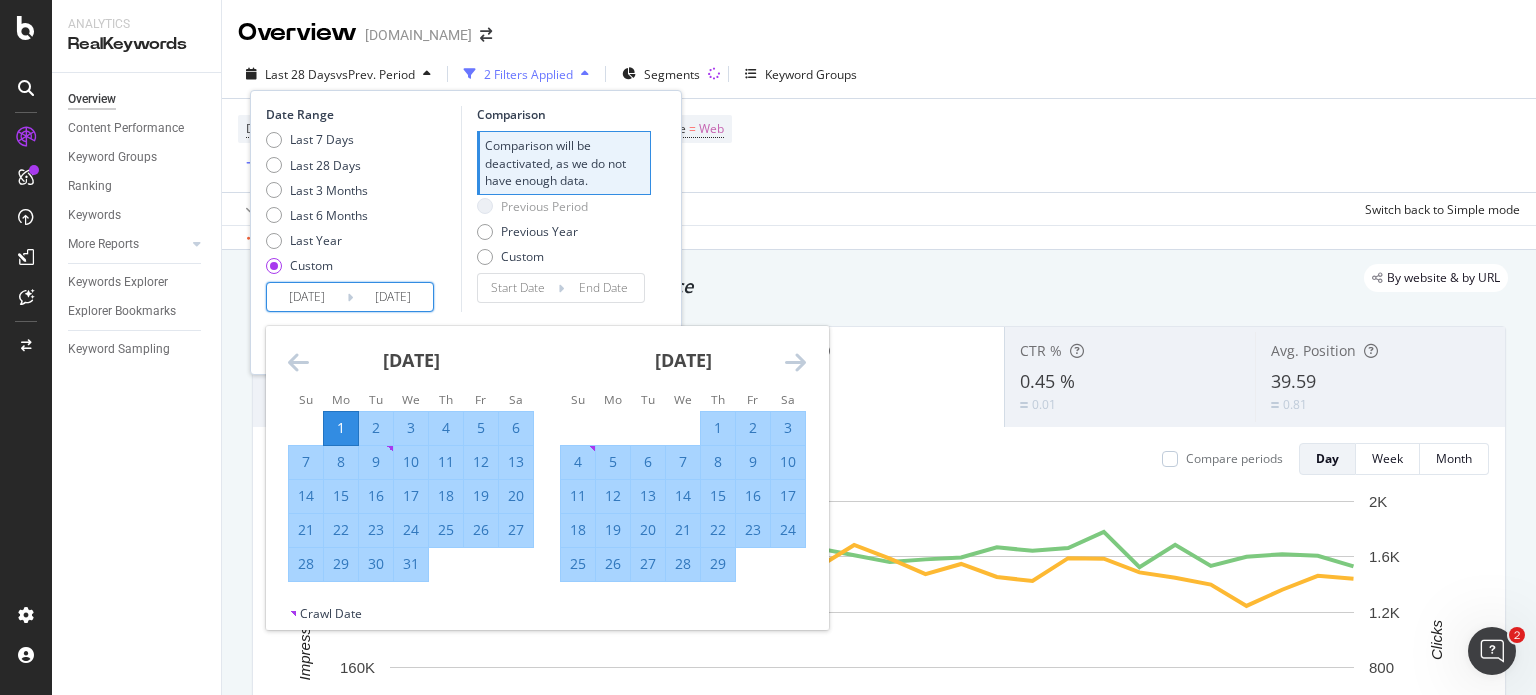 click at bounding box center [795, 362] 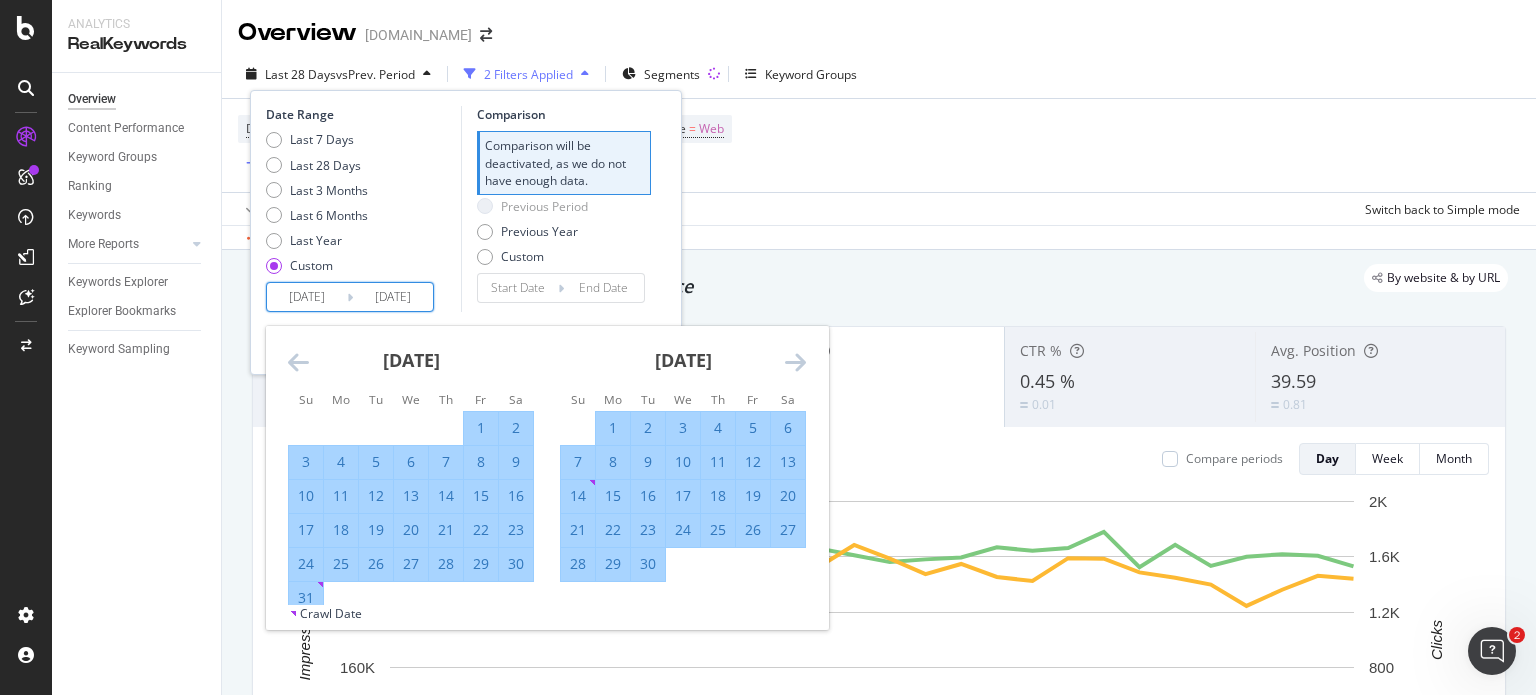 click at bounding box center [795, 362] 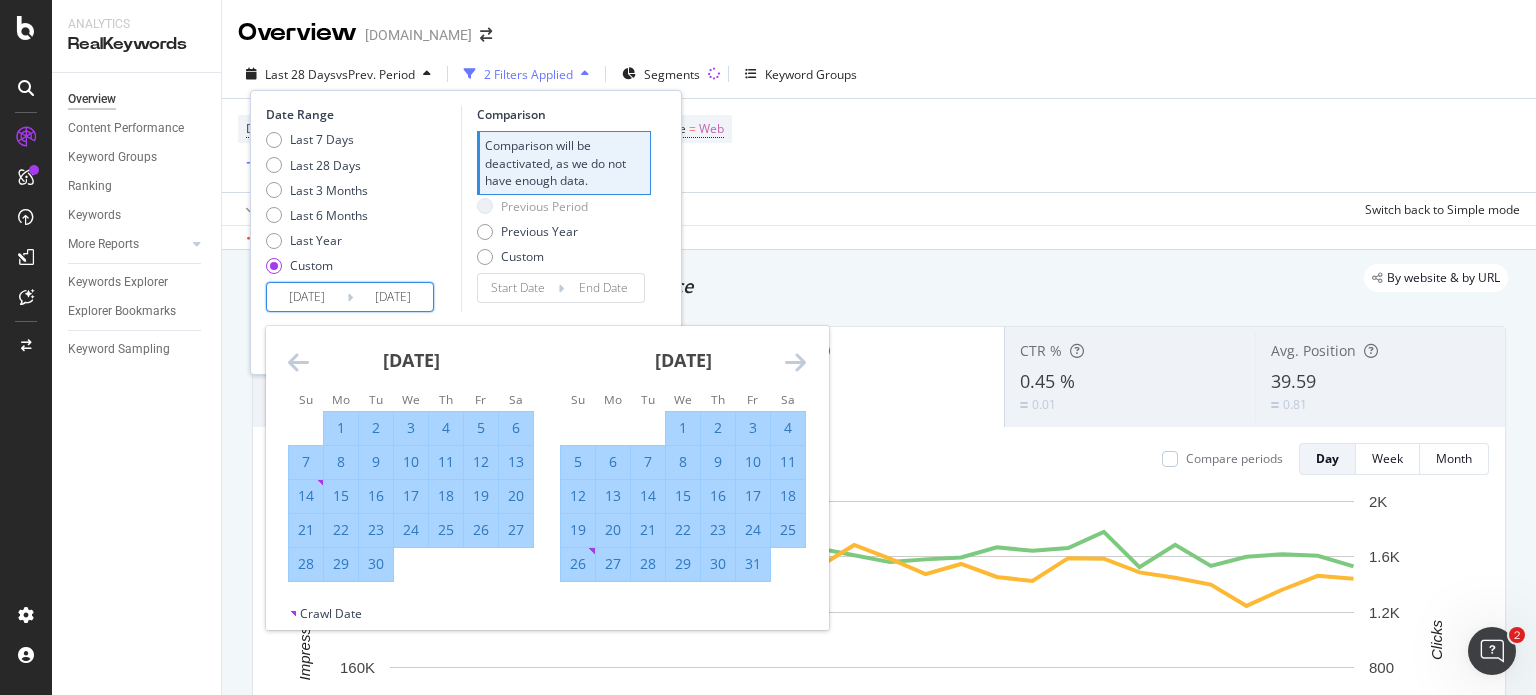 click at bounding box center (795, 362) 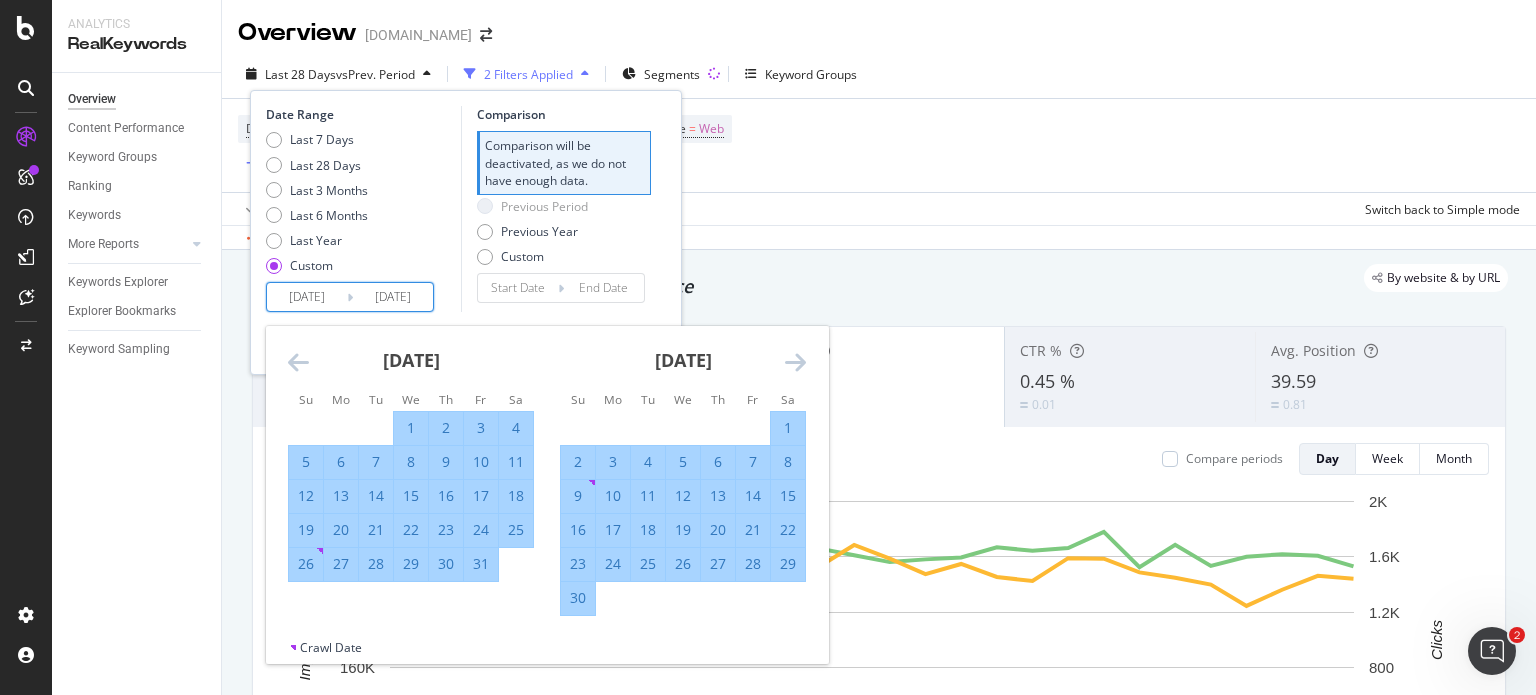 click at bounding box center (795, 362) 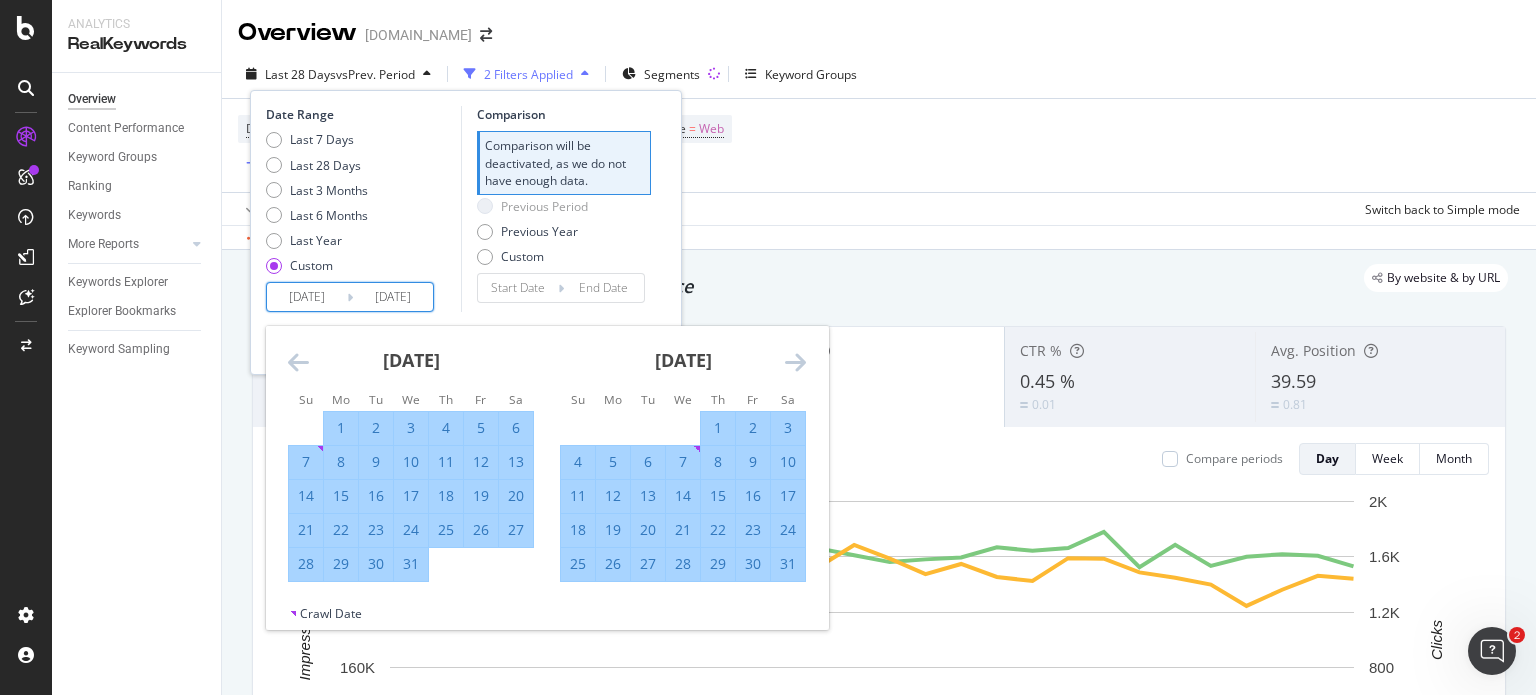 click at bounding box center [795, 362] 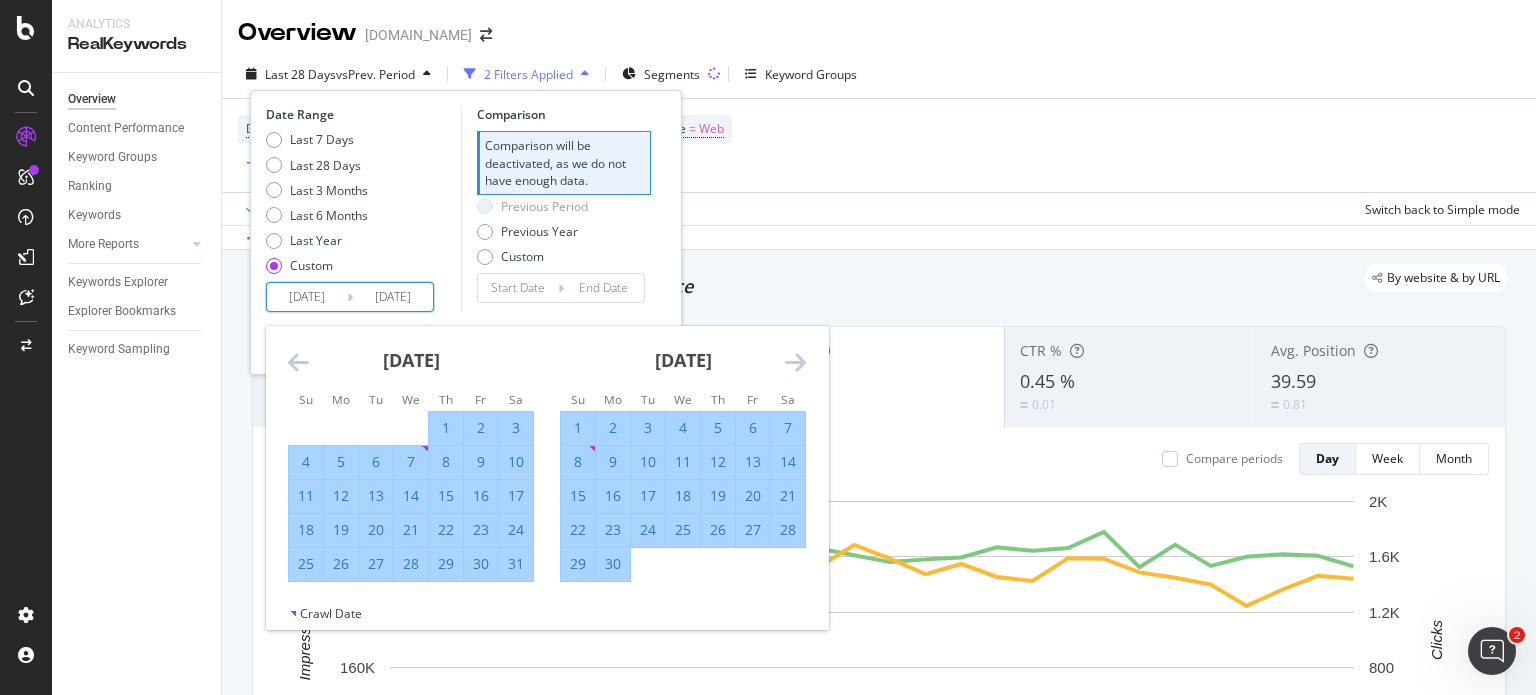 click at bounding box center [795, 362] 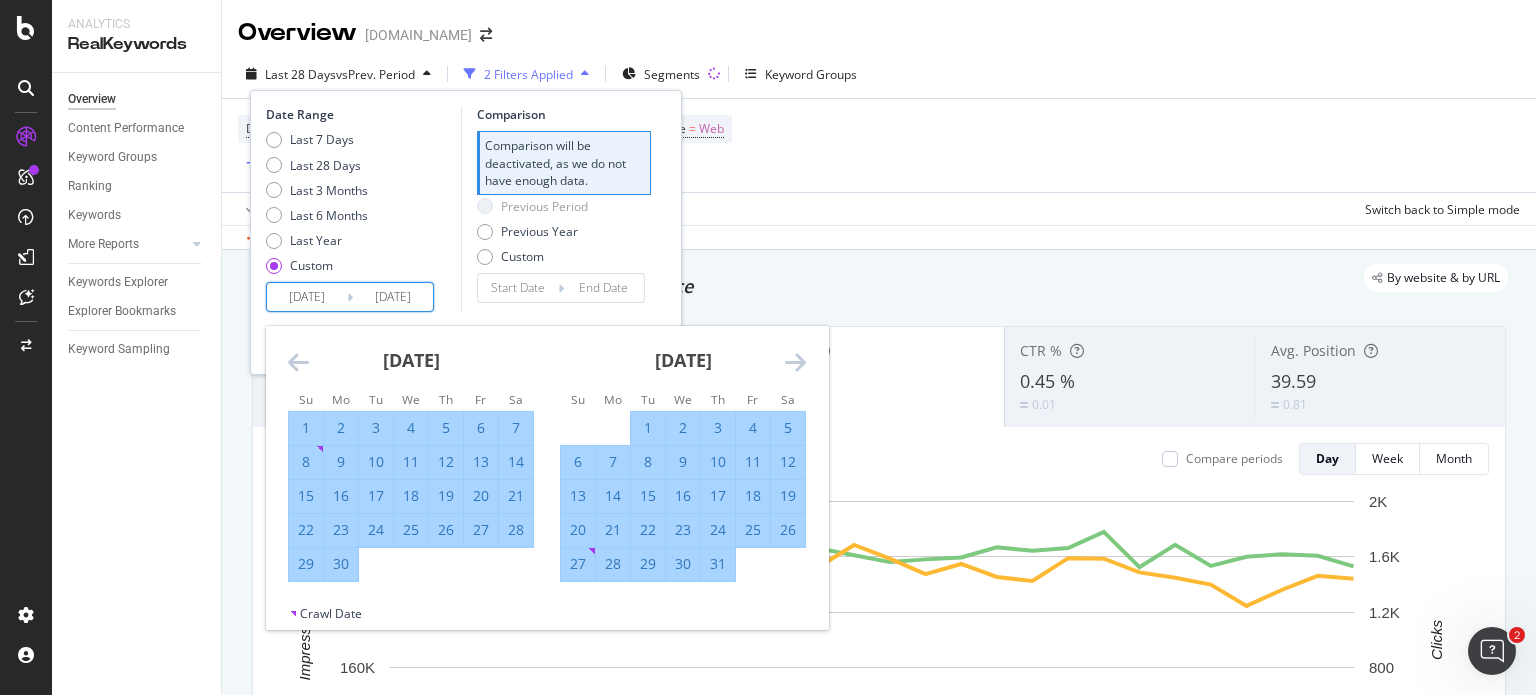click at bounding box center (795, 362) 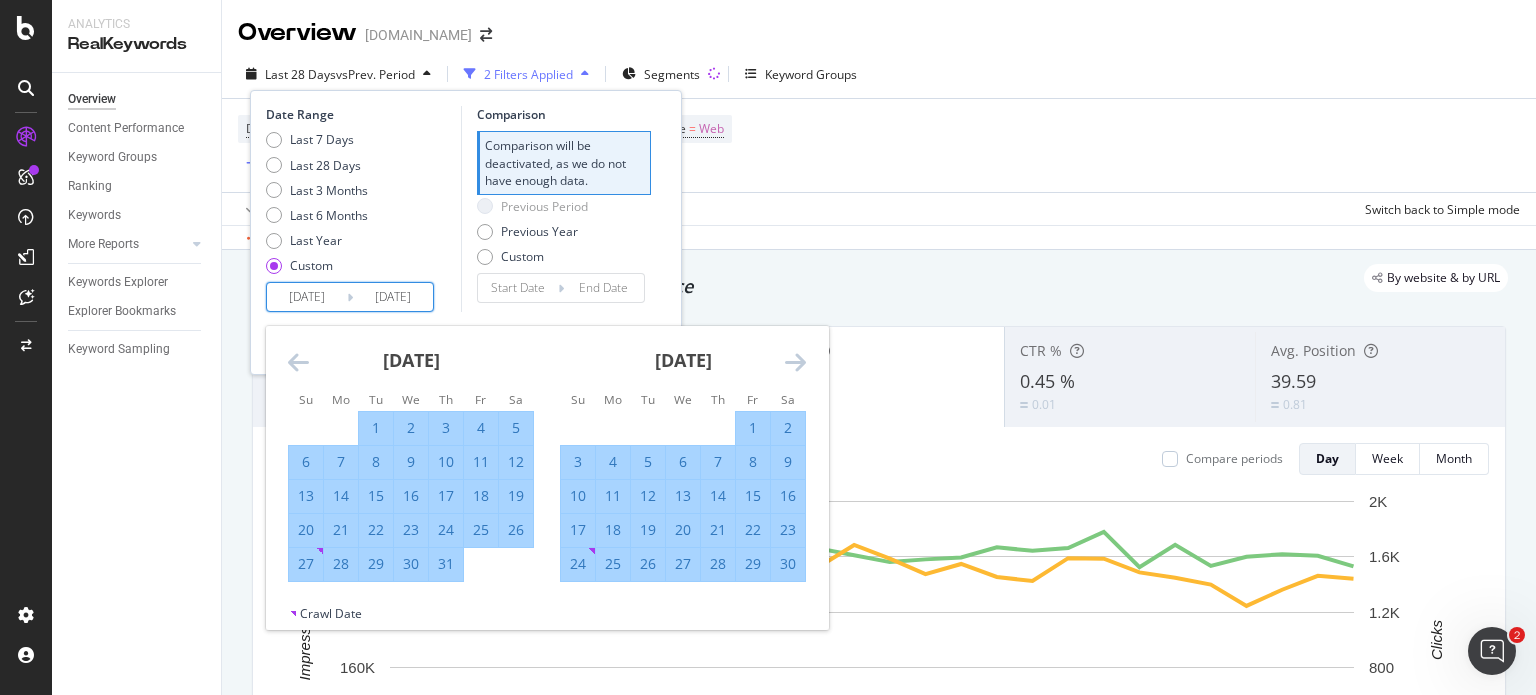click at bounding box center (795, 362) 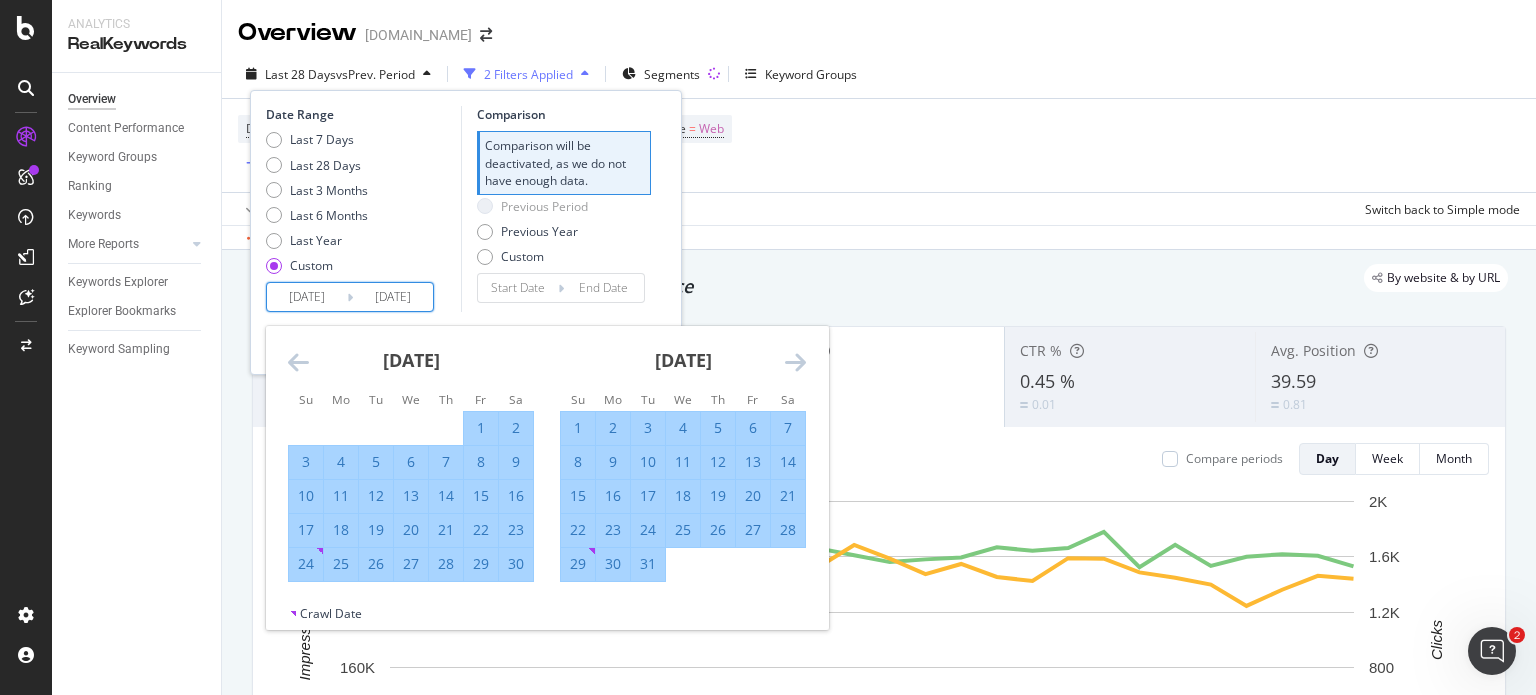 click on "31" at bounding box center [648, 564] 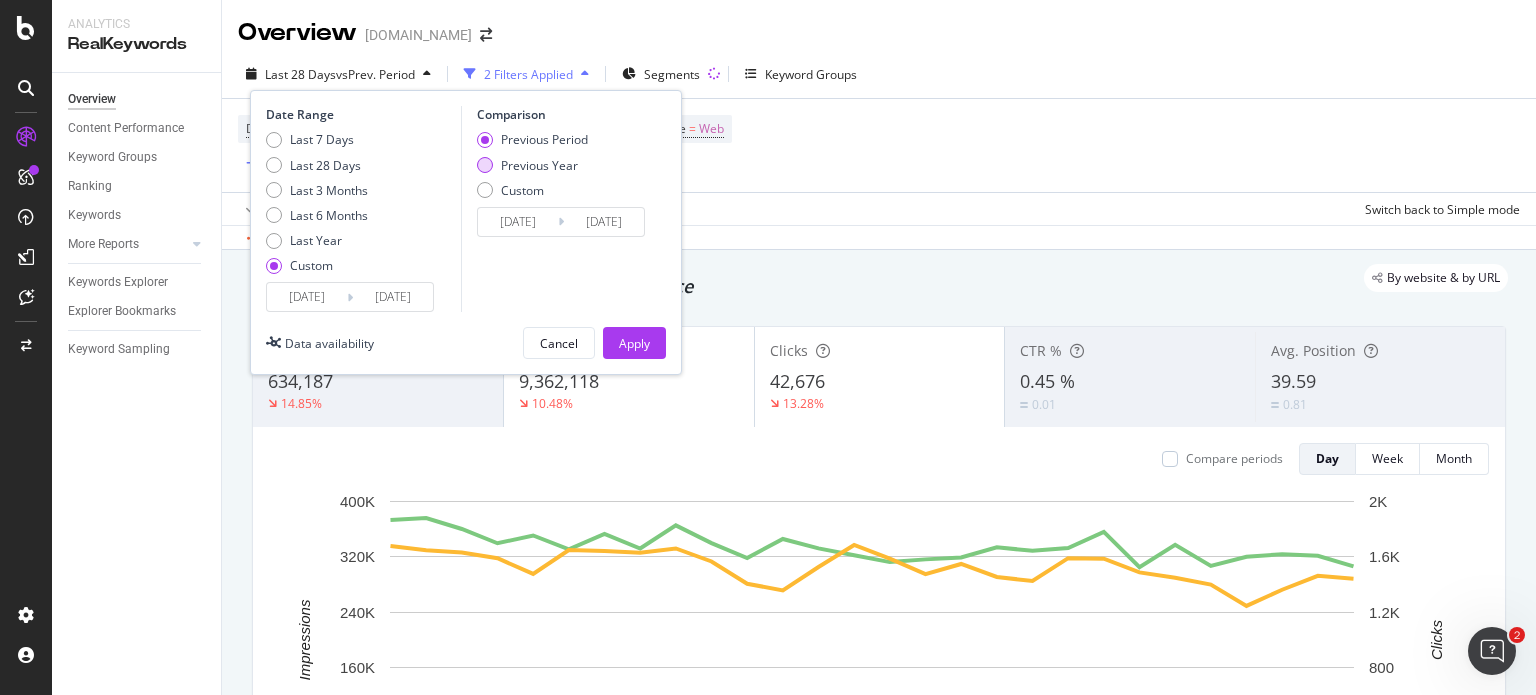 click on "Previous Year" at bounding box center [539, 165] 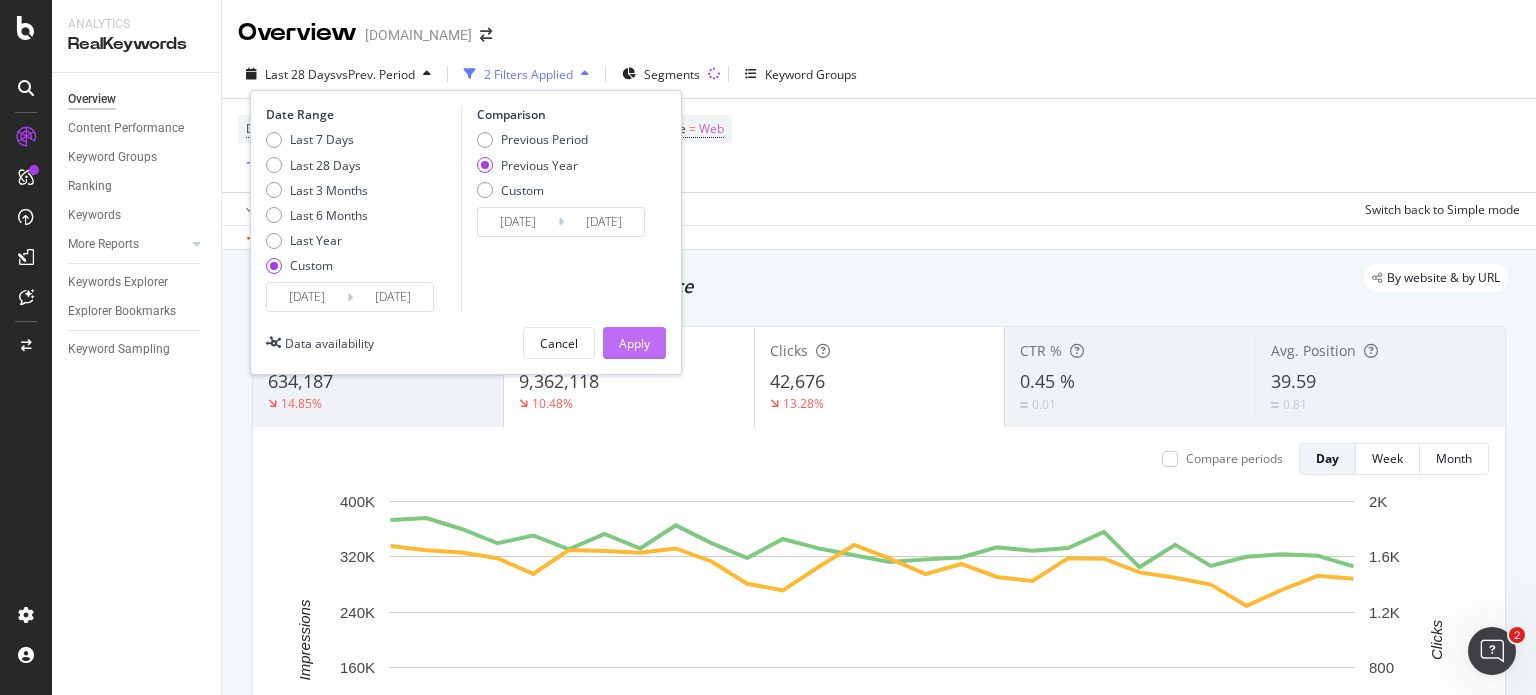 click on "Apply" at bounding box center (634, 343) 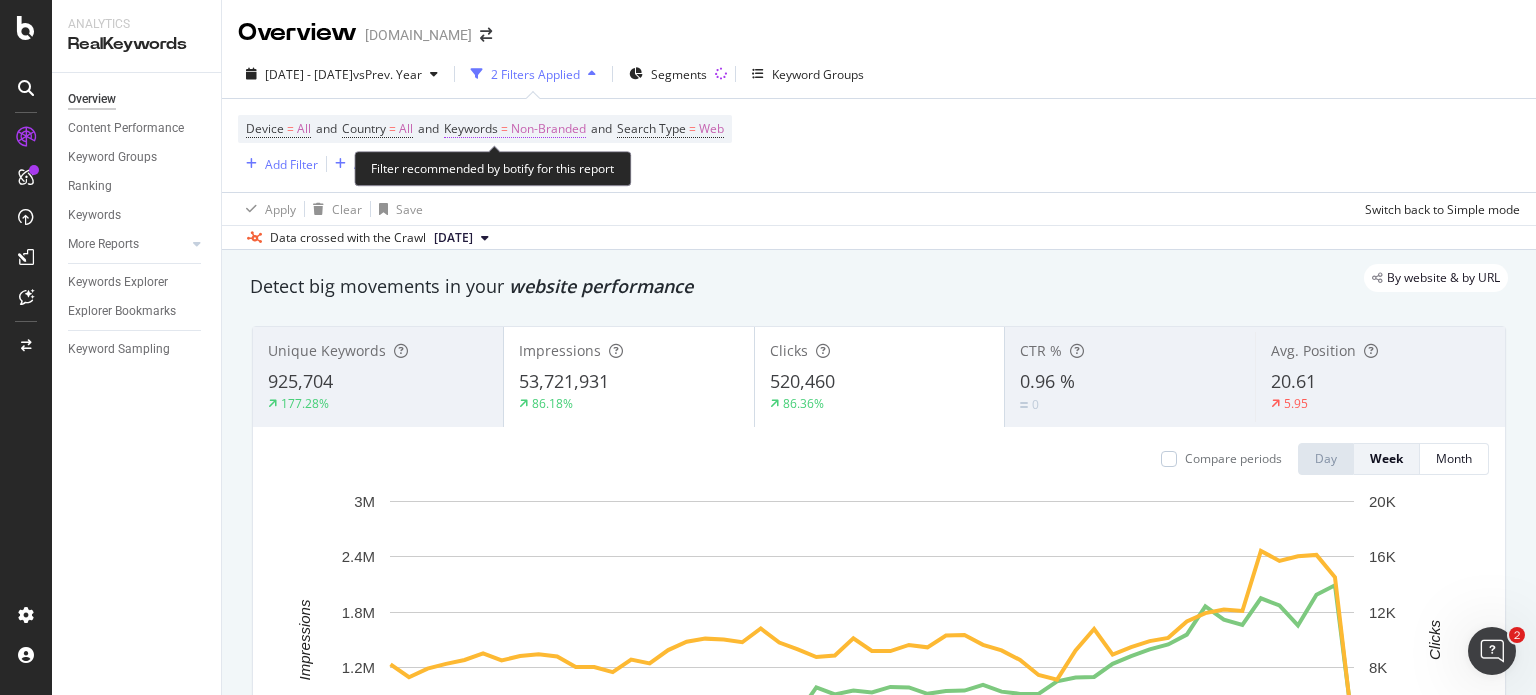click on "Non-Branded" at bounding box center (548, 129) 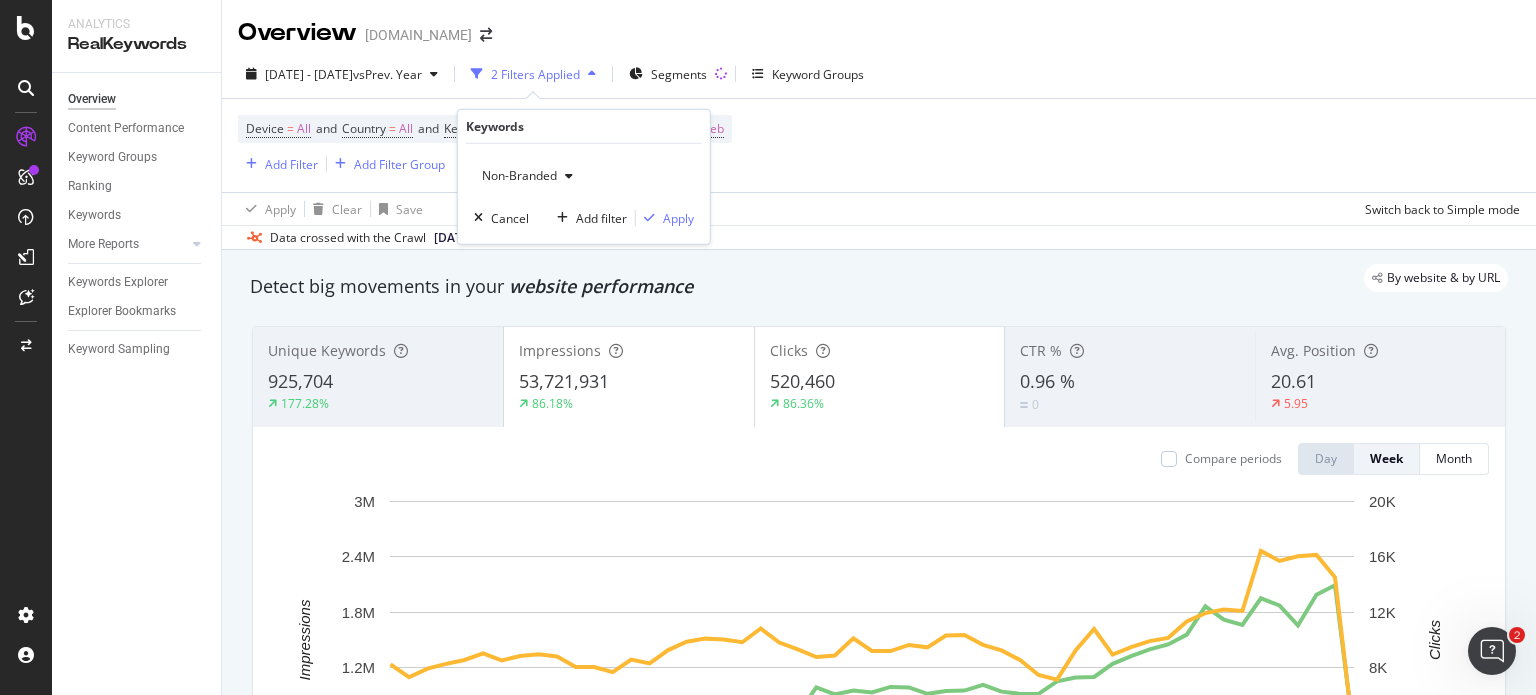 click on "Non-Branded" at bounding box center (515, 175) 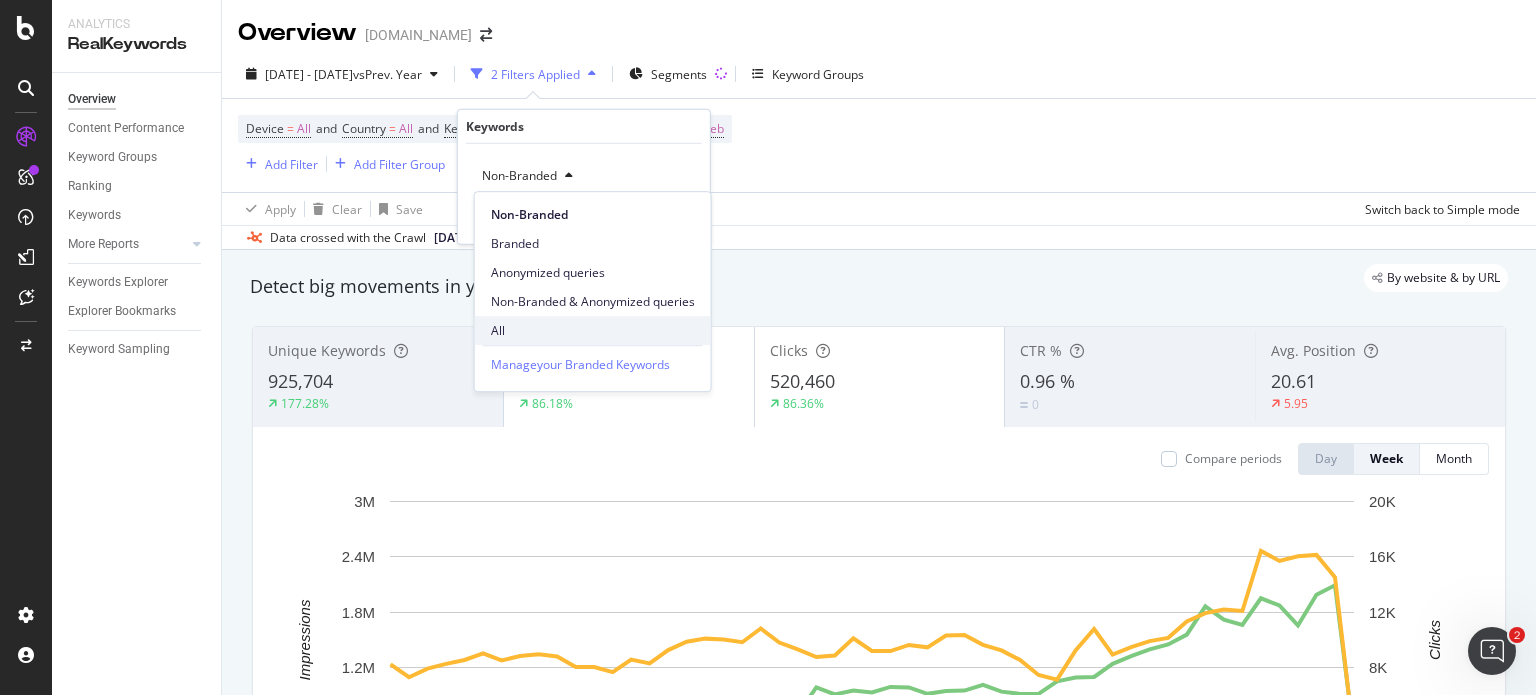 click on "All" at bounding box center (593, 331) 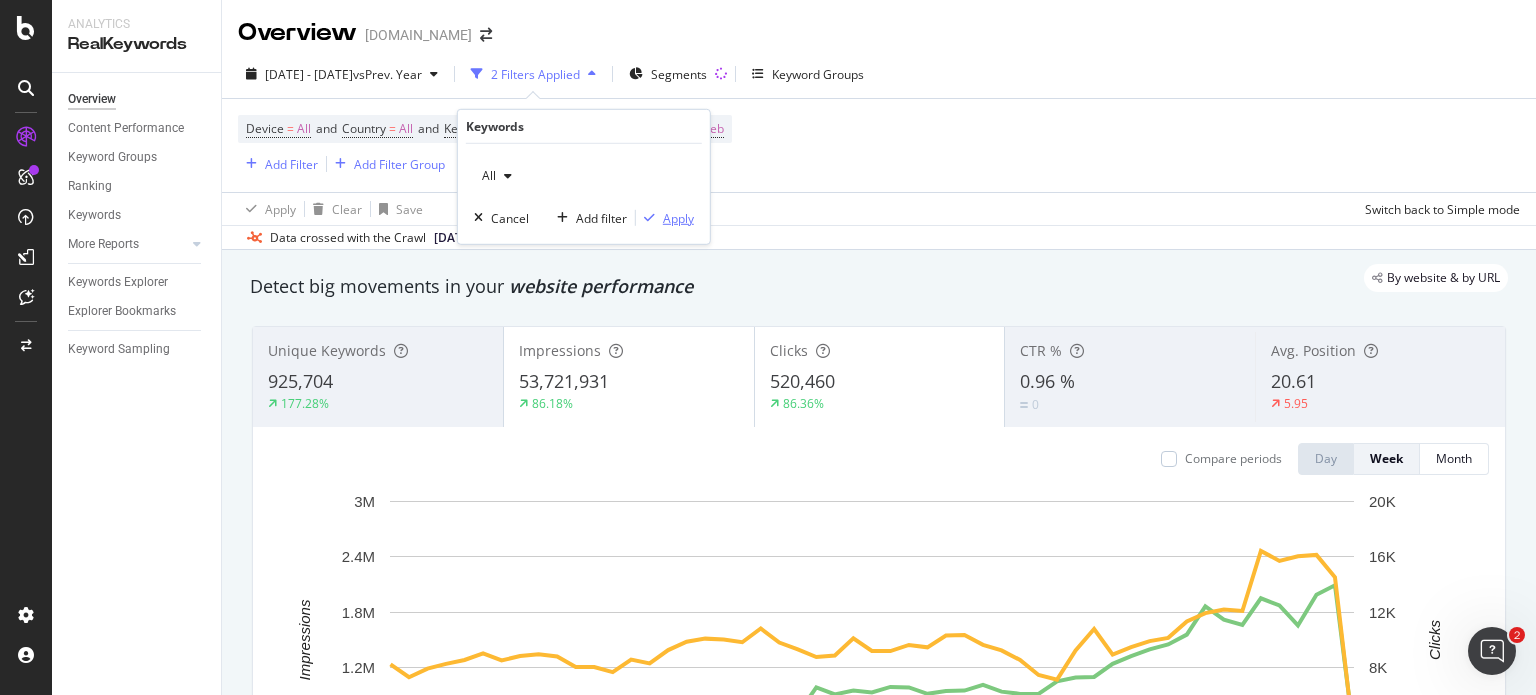 click on "Apply" at bounding box center [665, 218] 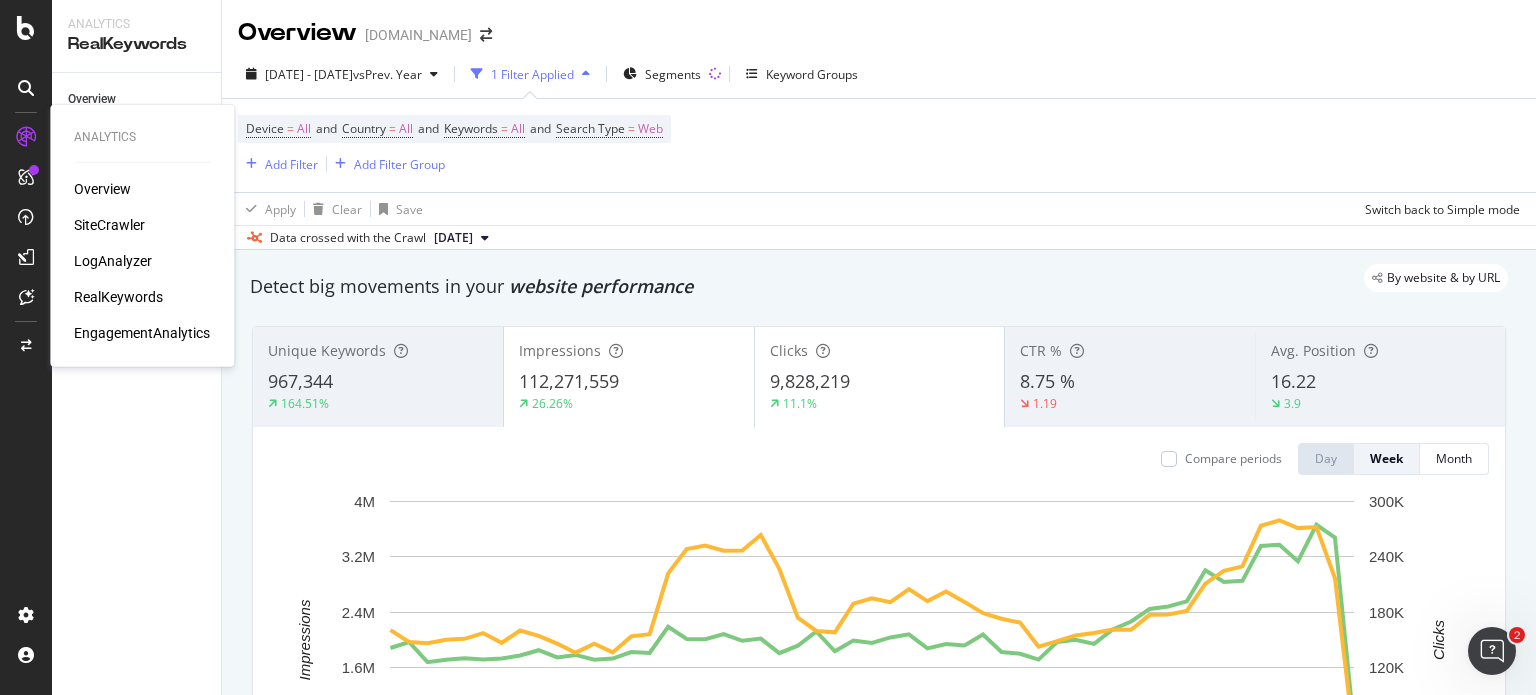 click on "Overview" at bounding box center [102, 189] 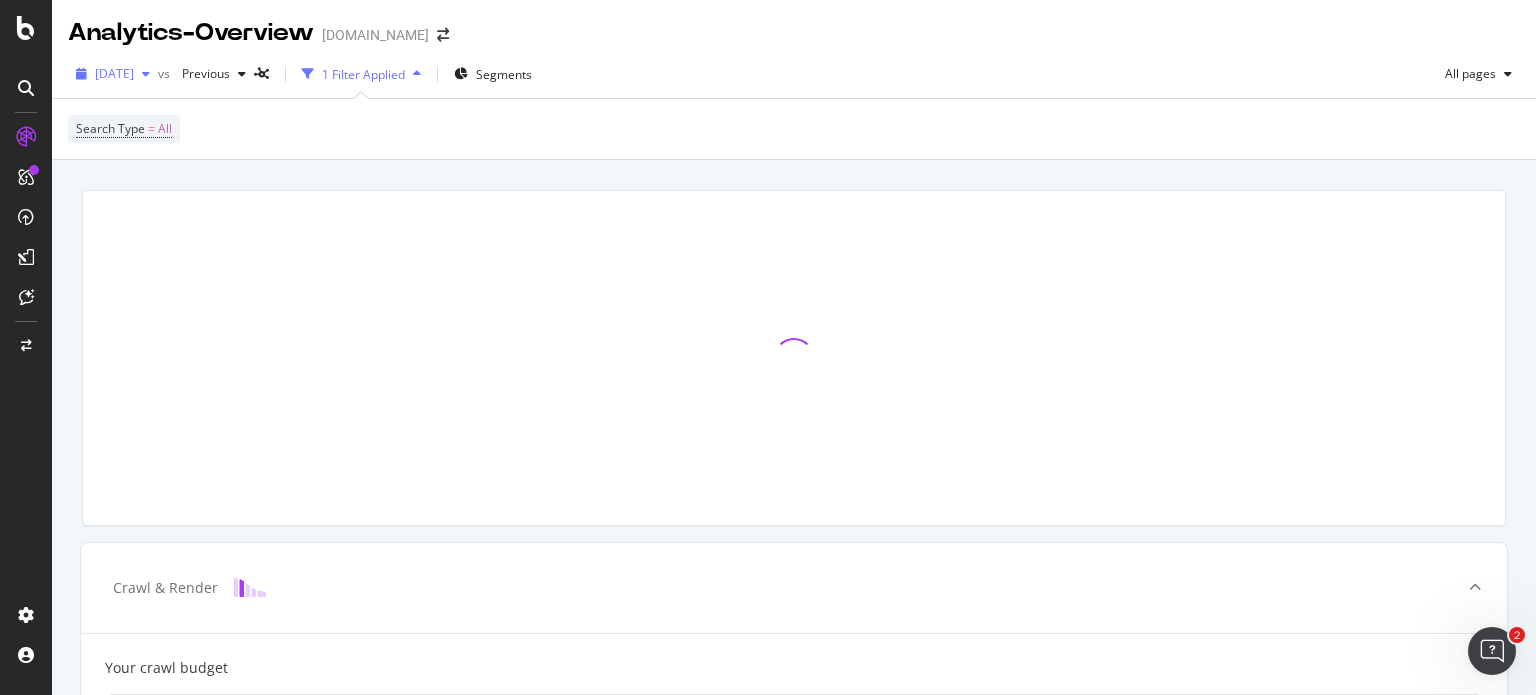 click at bounding box center [146, 74] 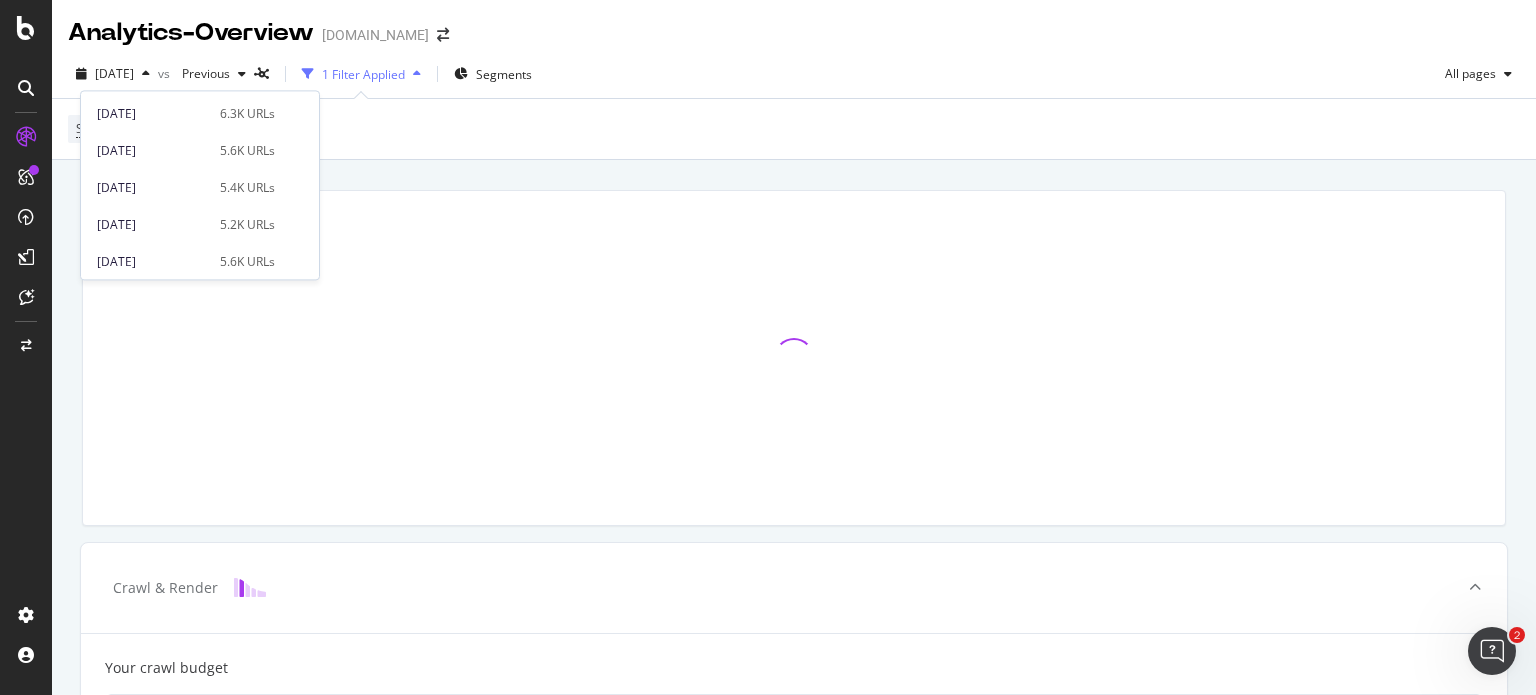 scroll, scrollTop: 554, scrollLeft: 0, axis: vertical 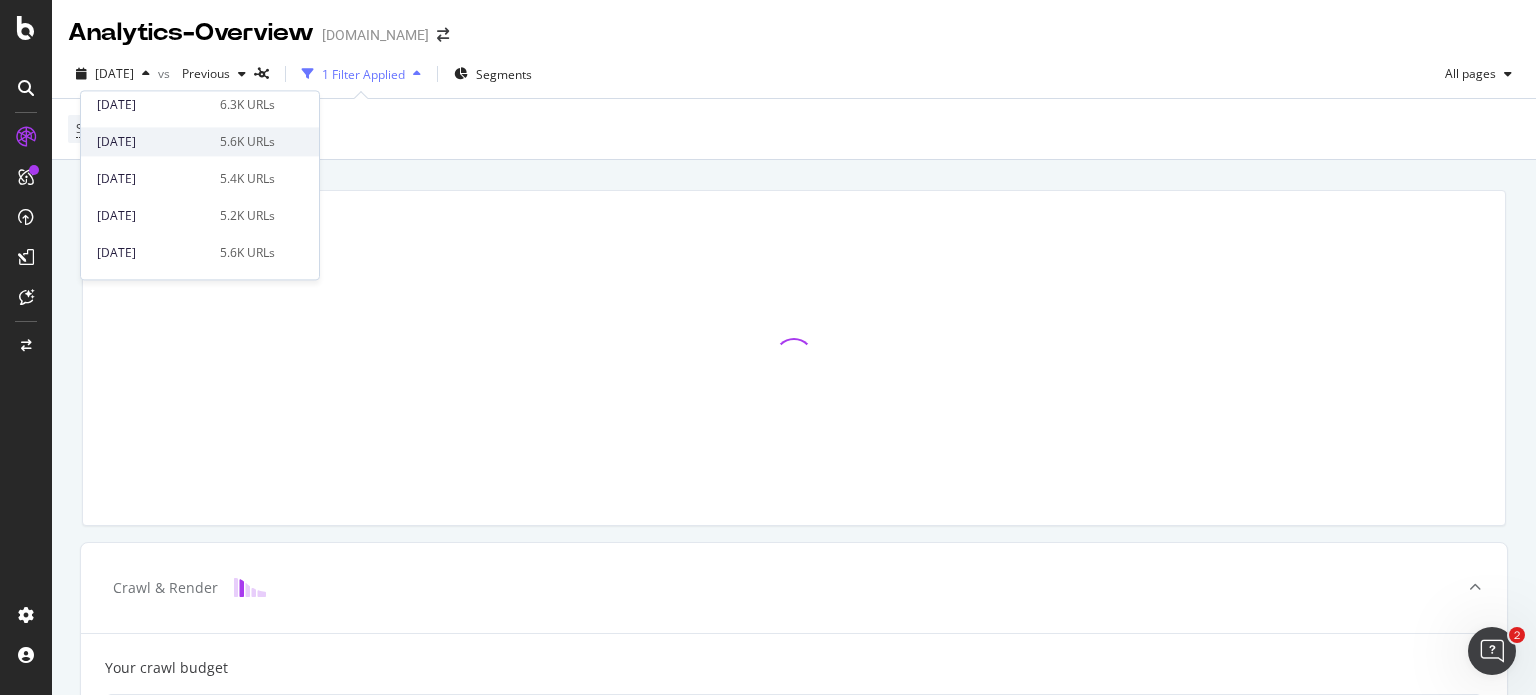 click on "[DATE]" at bounding box center (152, 142) 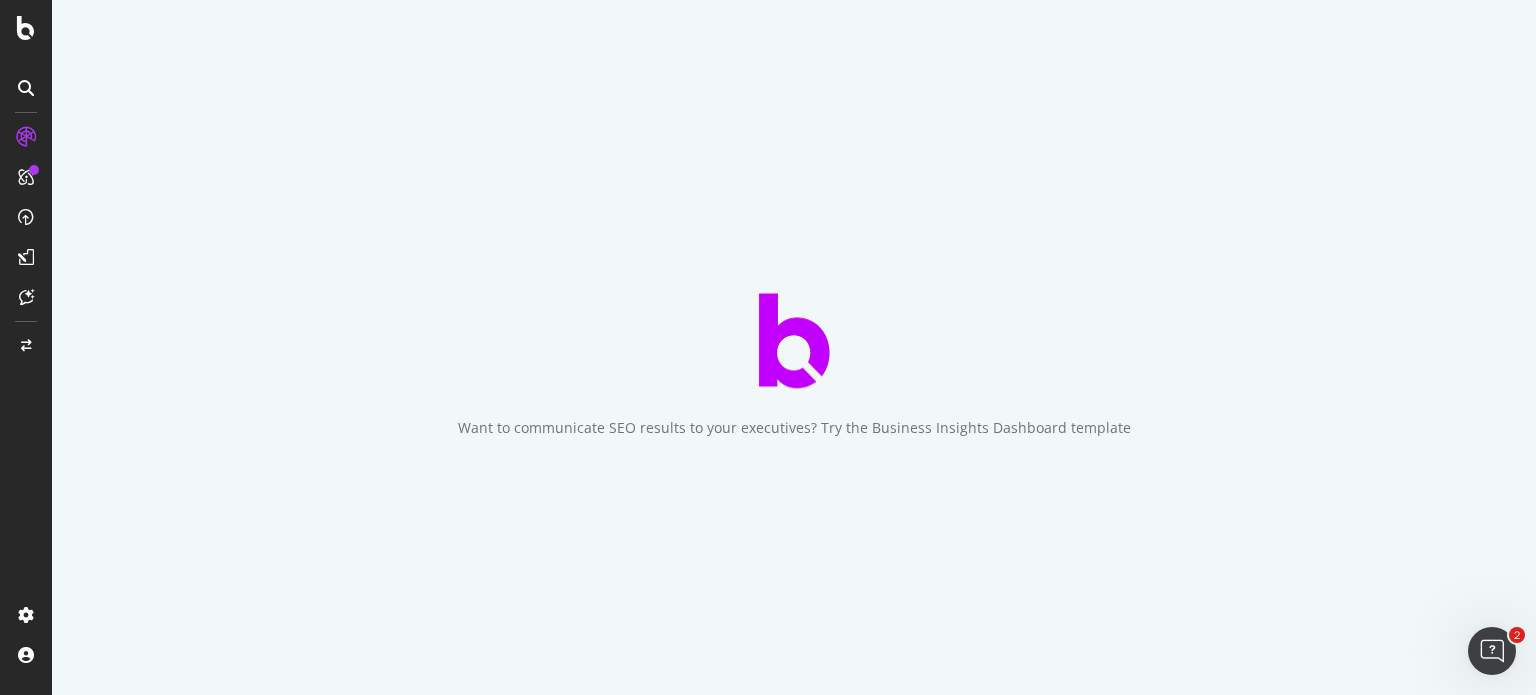 click on "Want to communicate SEO results to your executives? Try the Business Insights Dashboard template" at bounding box center (794, 347) 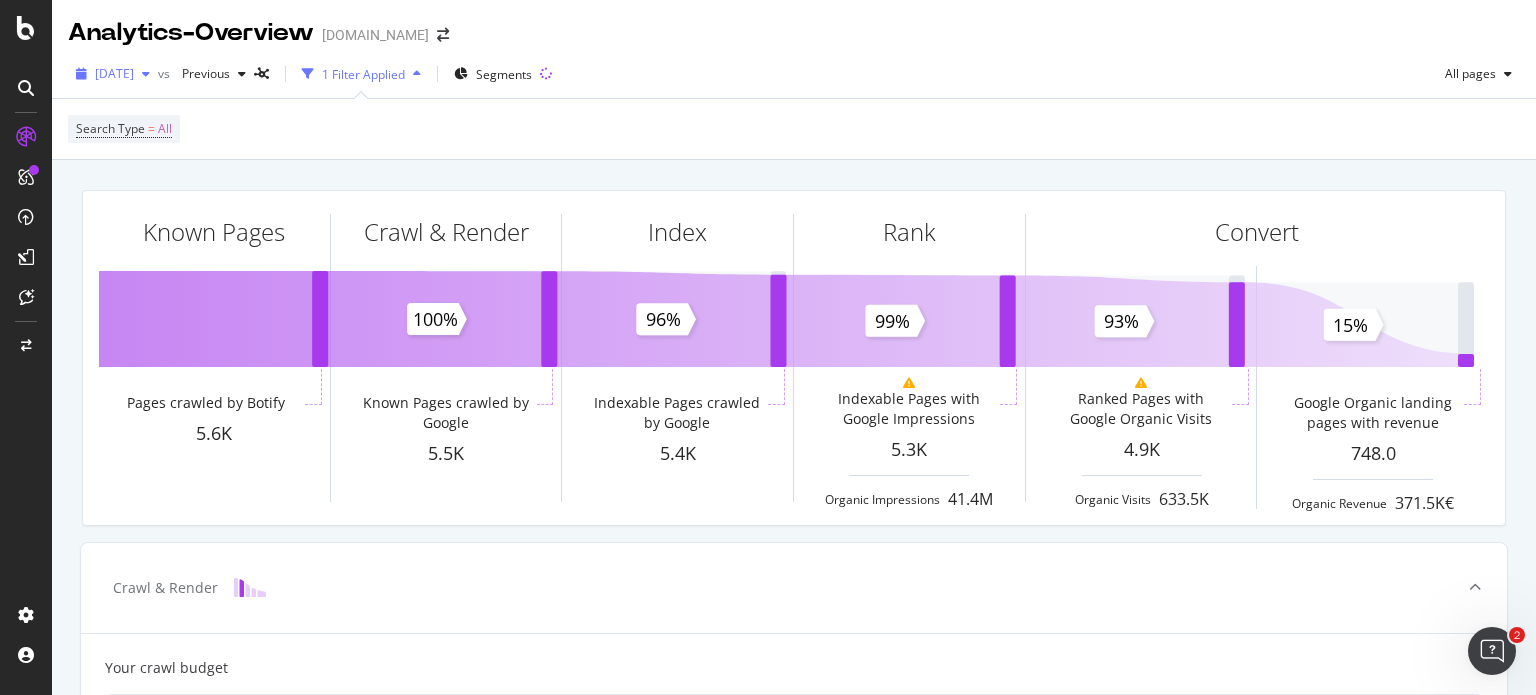 click at bounding box center [146, 74] 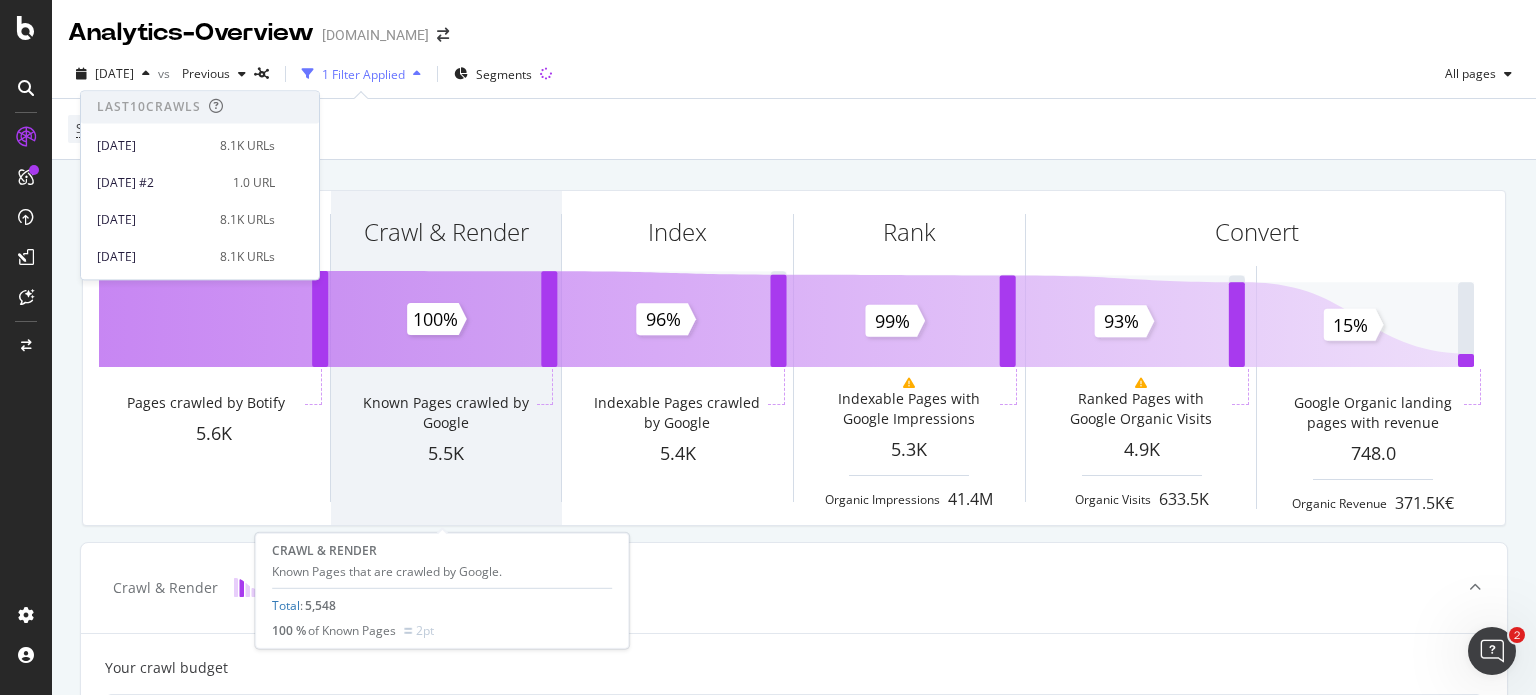 drag, startPoint x: 319, startPoint y: 105, endPoint x: 335, endPoint y: 225, distance: 121.061966 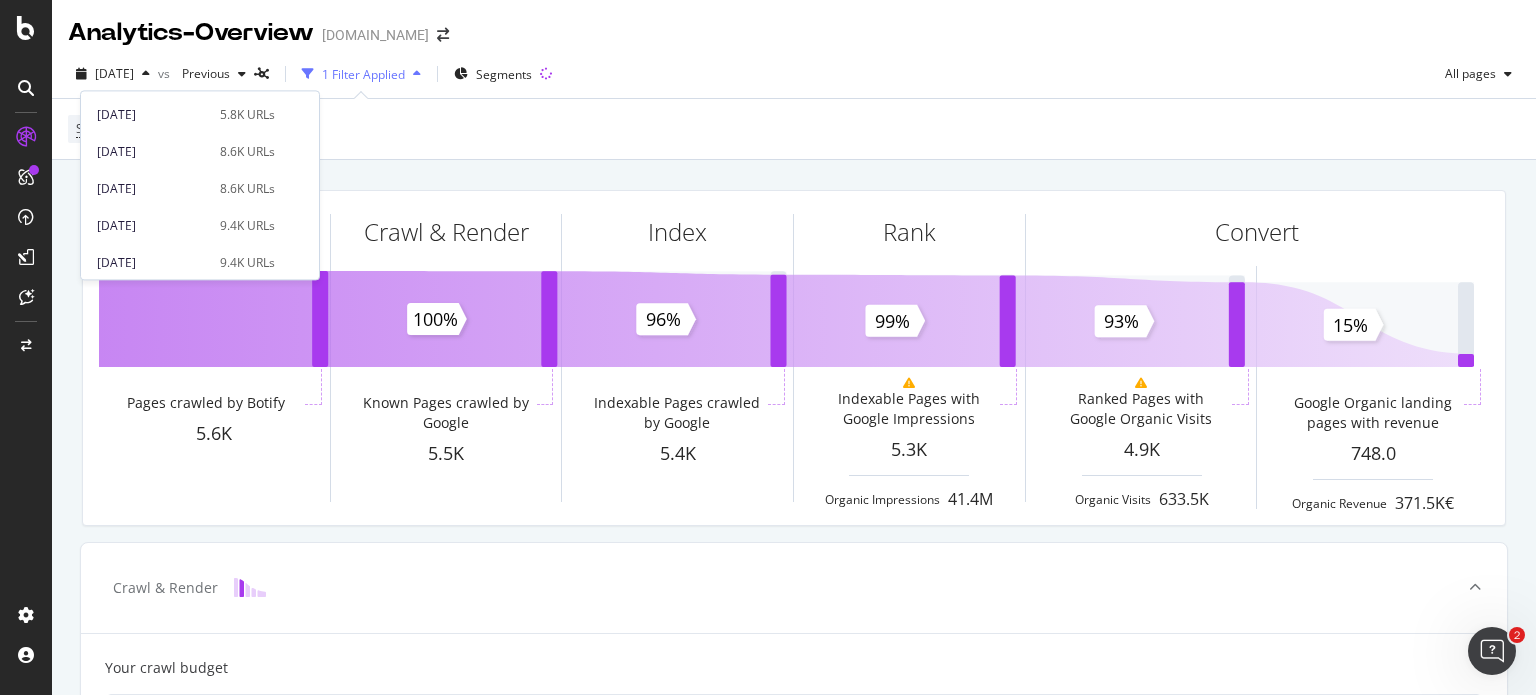 scroll, scrollTop: 845, scrollLeft: 0, axis: vertical 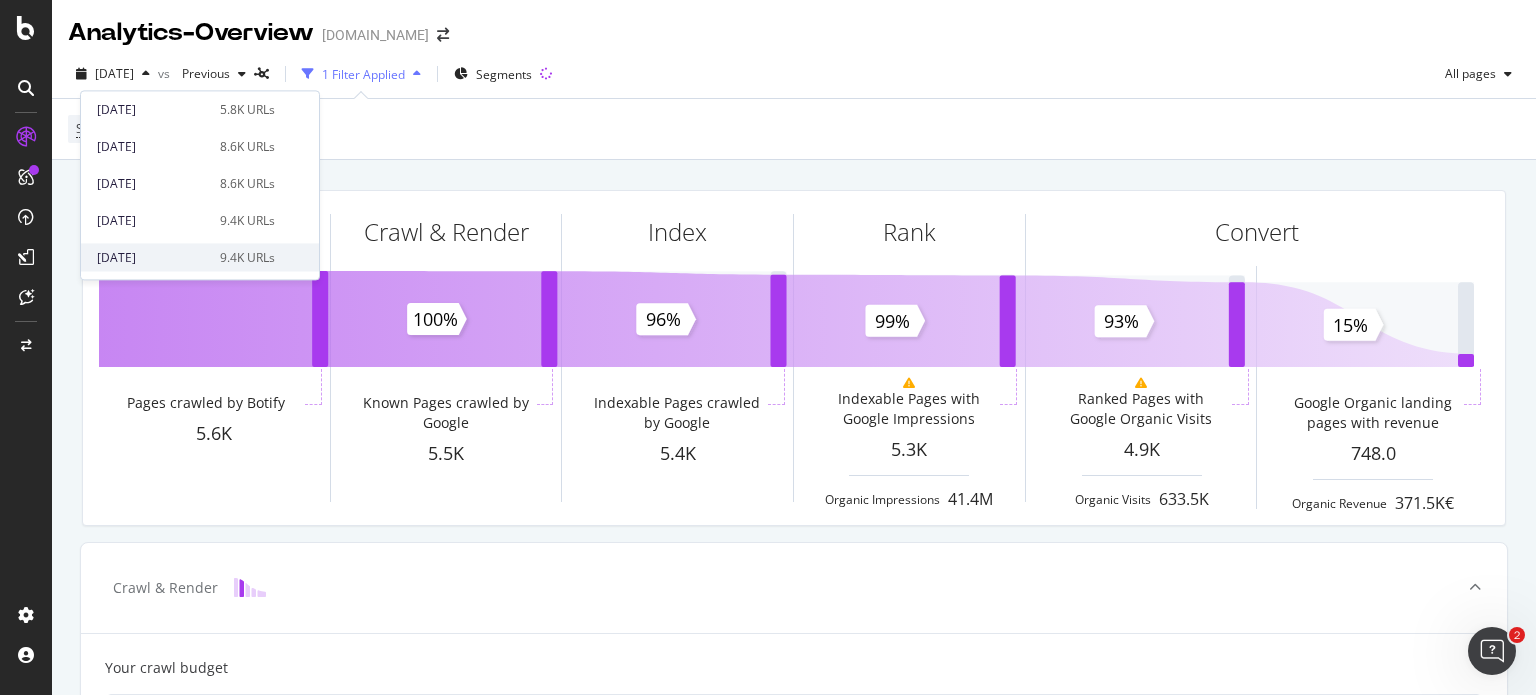 click on "9.4K URLs" at bounding box center [247, 258] 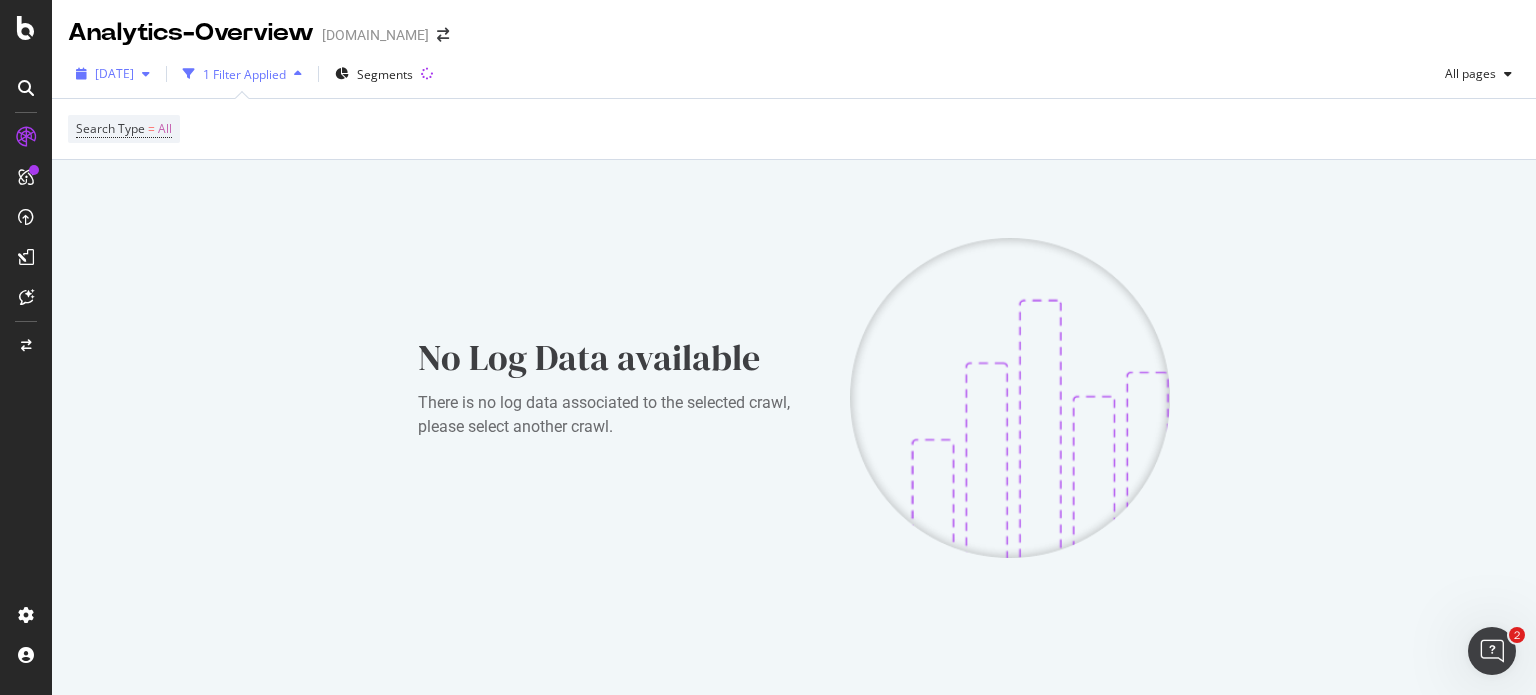 click at bounding box center (146, 74) 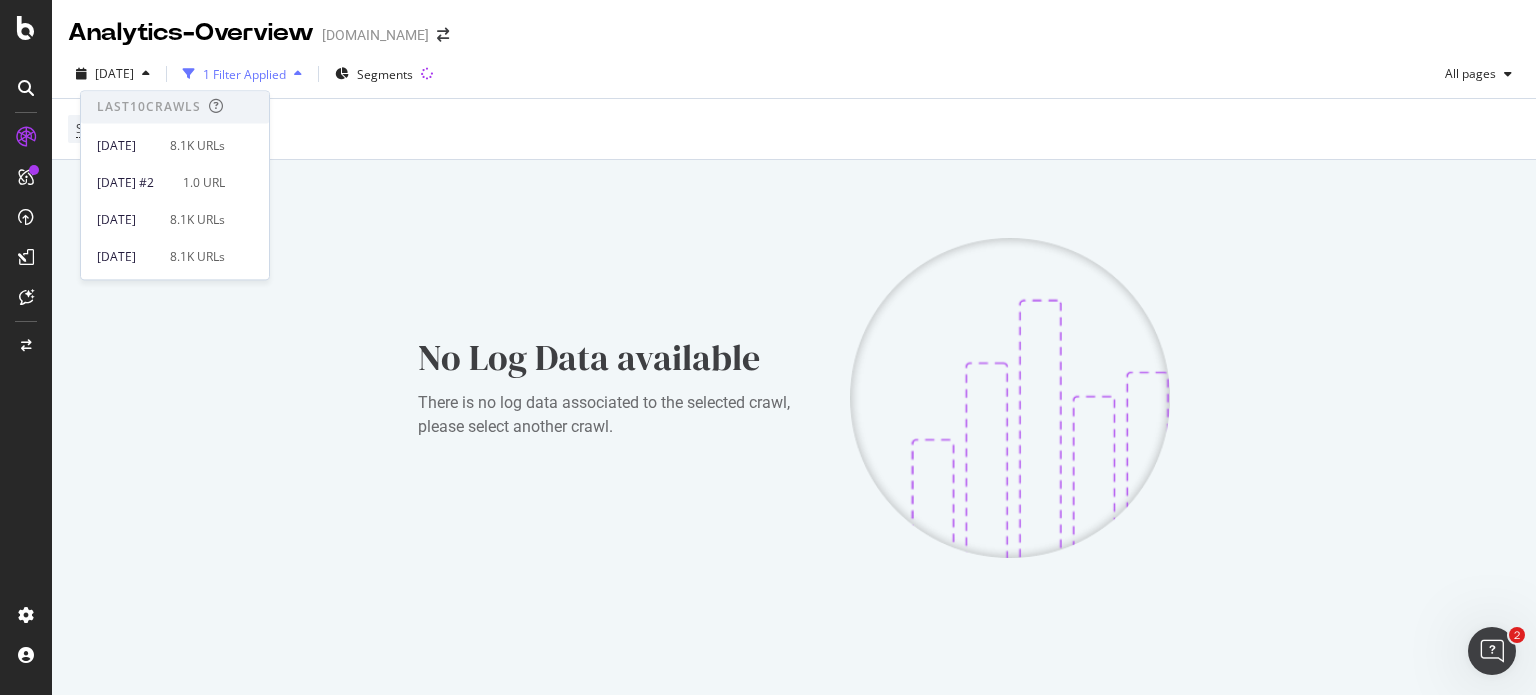 drag, startPoint x: 297, startPoint y: 103, endPoint x: 311, endPoint y: 253, distance: 150.65192 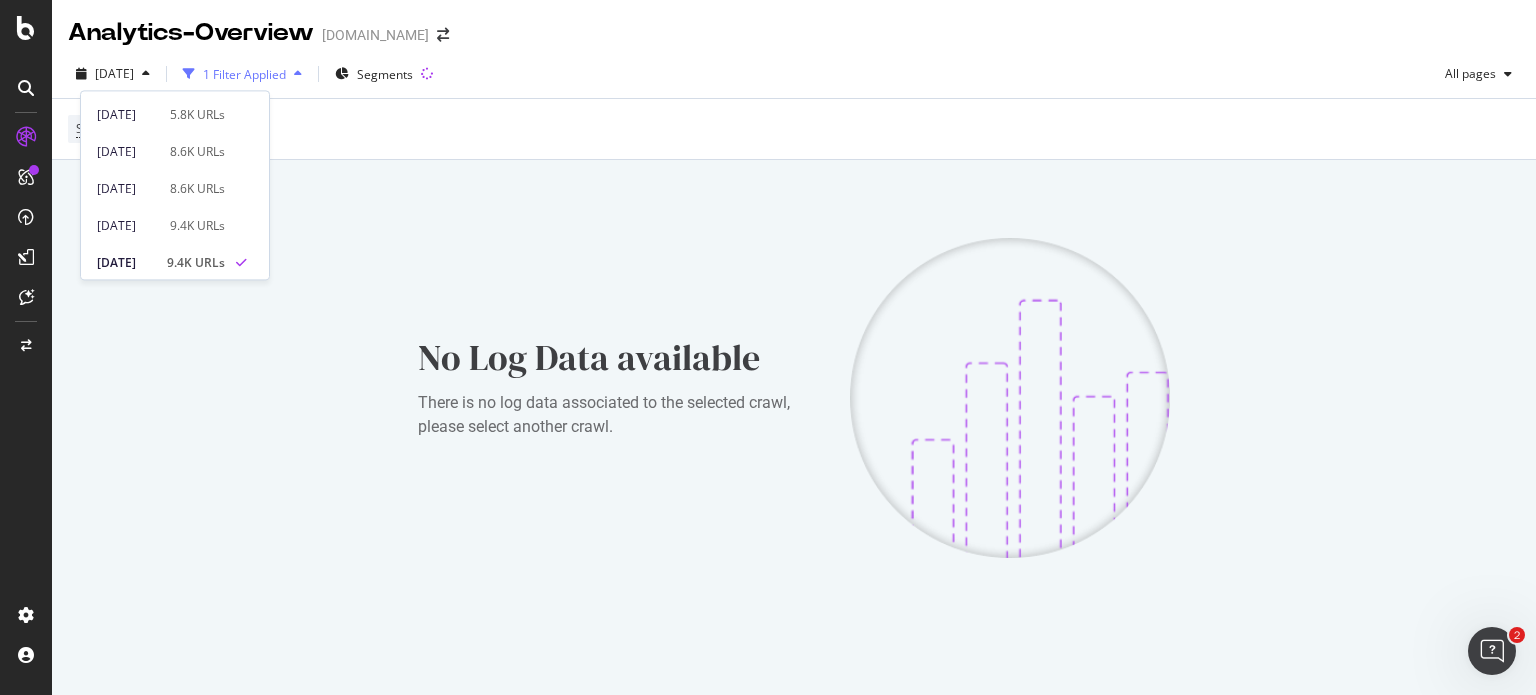 scroll, scrollTop: 845, scrollLeft: 0, axis: vertical 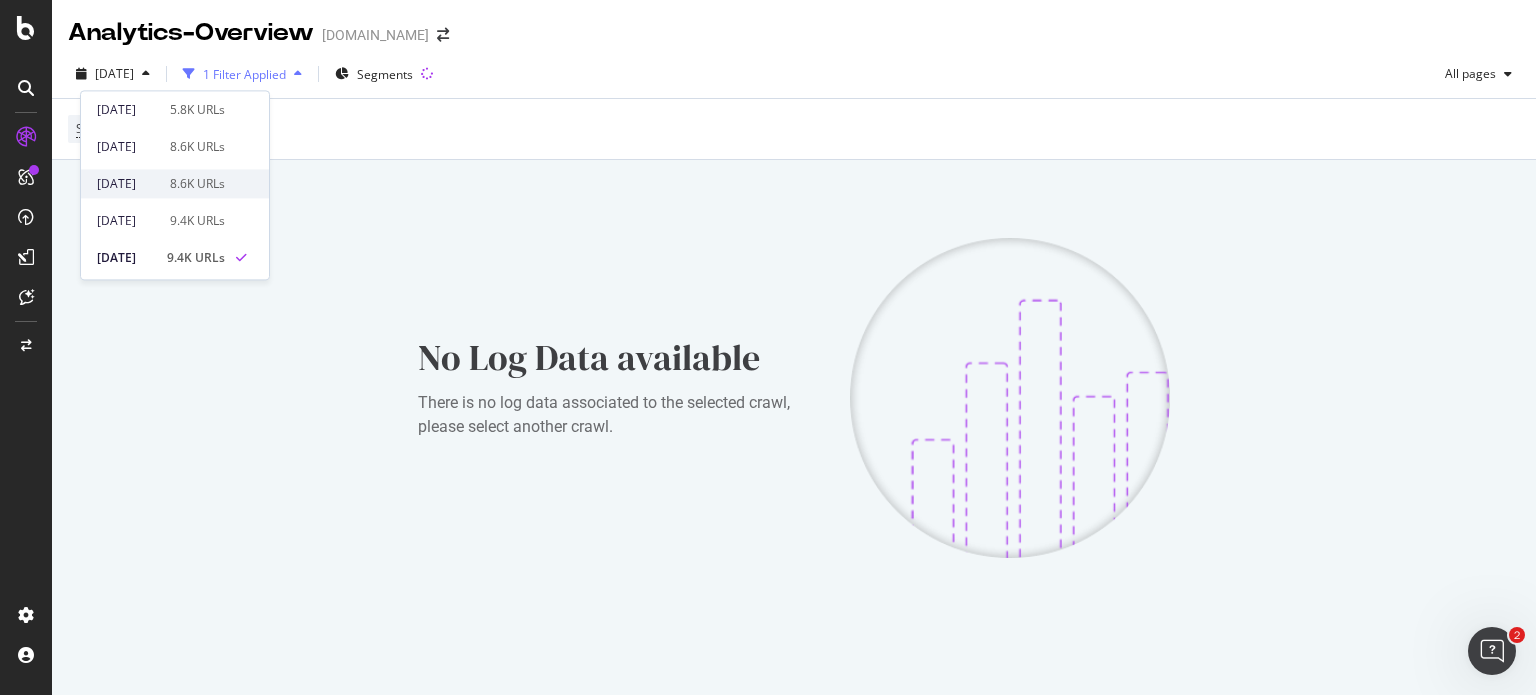 click on "[DATE] 8.6K URLs" at bounding box center [175, 183] 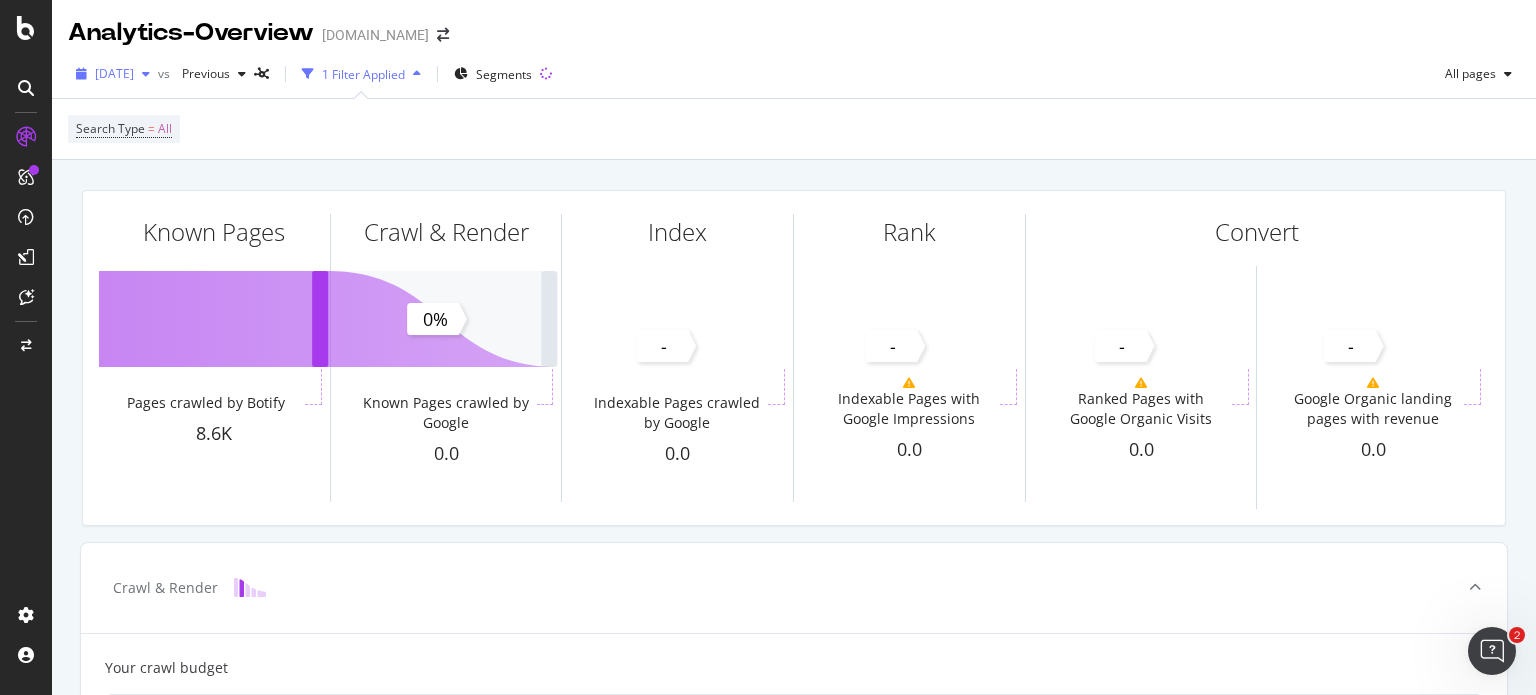 click at bounding box center (146, 74) 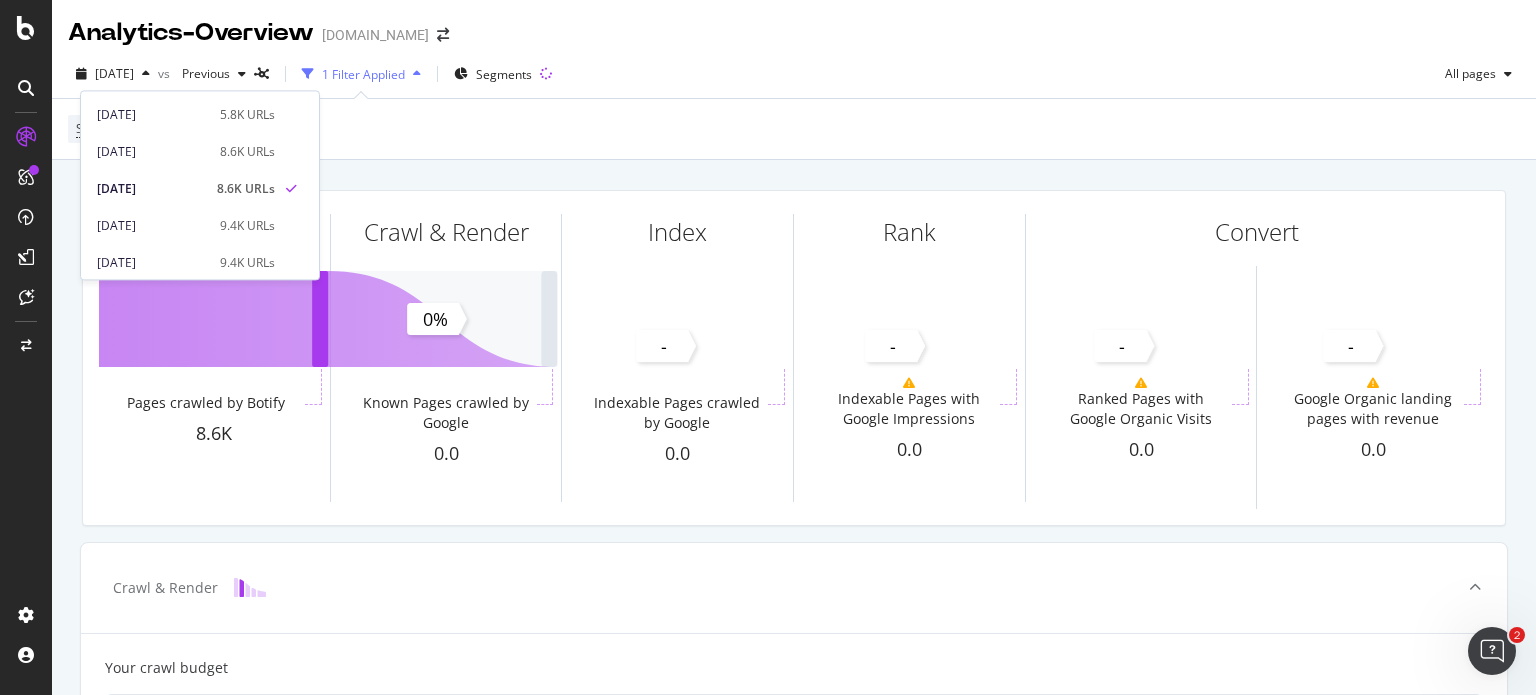 scroll, scrollTop: 845, scrollLeft: 0, axis: vertical 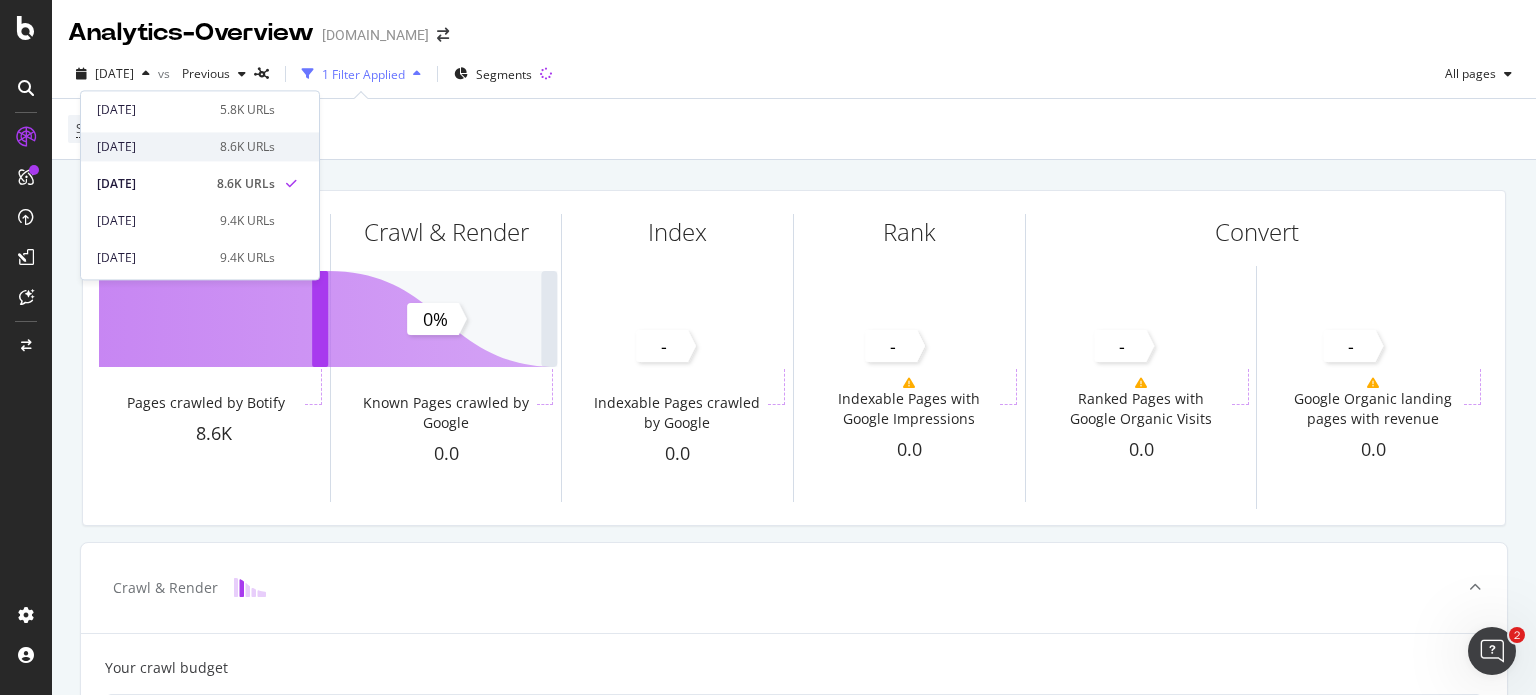 click on "[DATE]" at bounding box center [152, 147] 